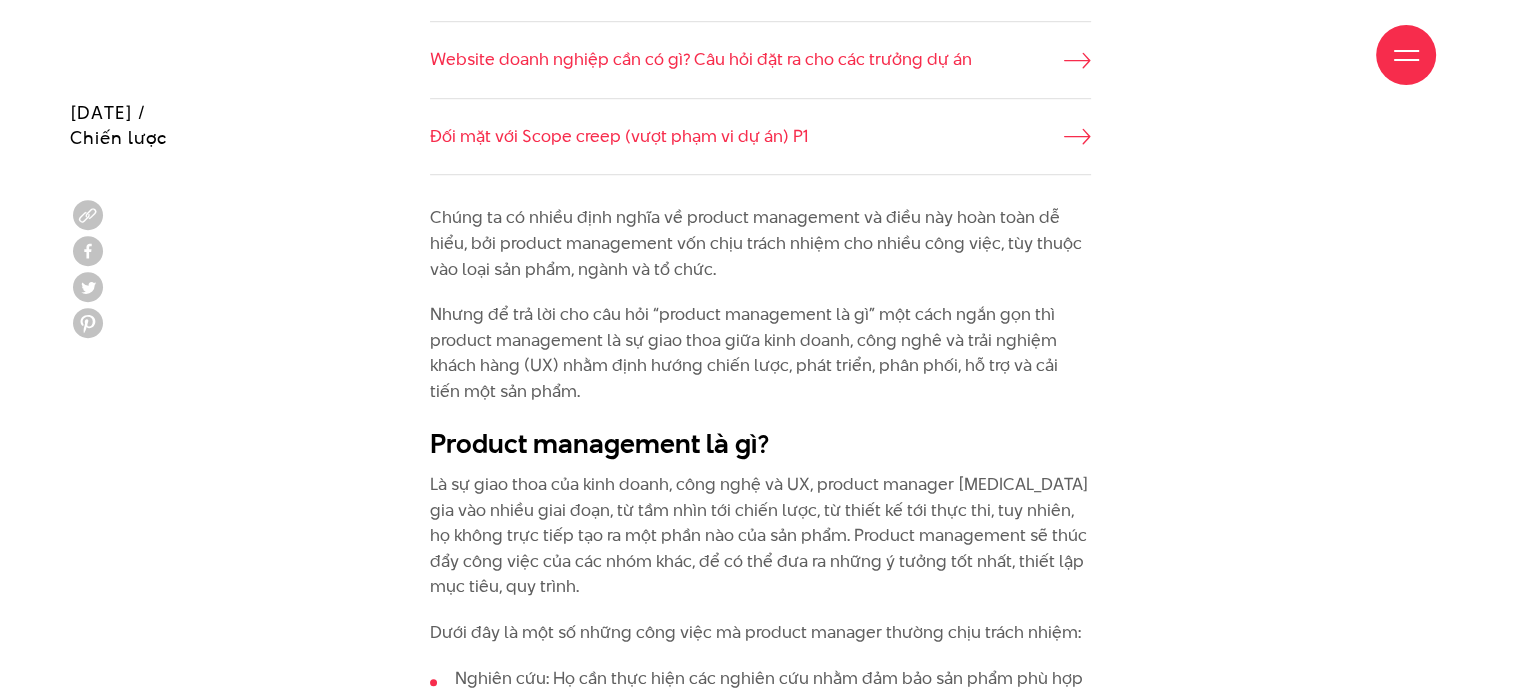scroll, scrollTop: 1800, scrollLeft: 0, axis: vertical 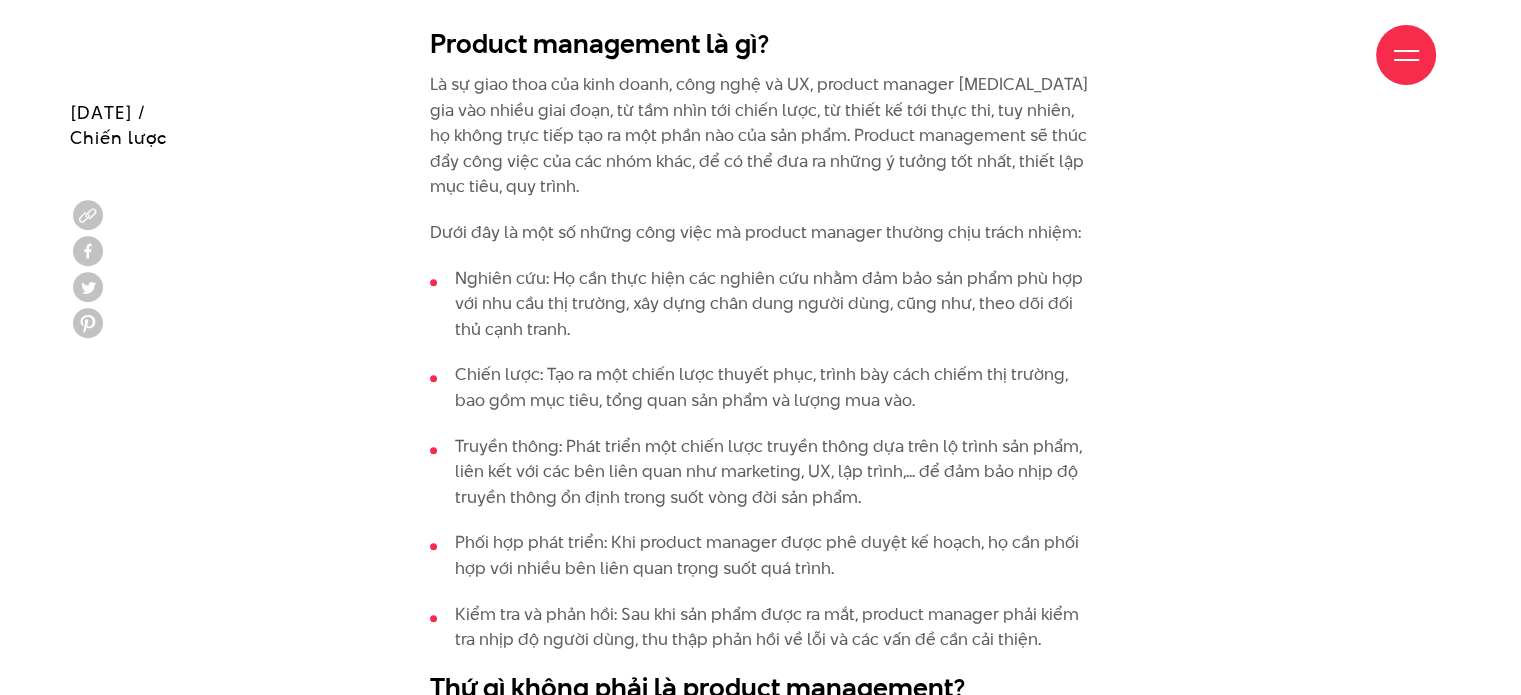 click on "Chiến lược: Tạo ra một chiến lược thuyết phục, trình bày cách chiếm thị trường, bao gồm mục tiêu, tổng quan sản phẩm và lượng mua vào." at bounding box center [760, 387] 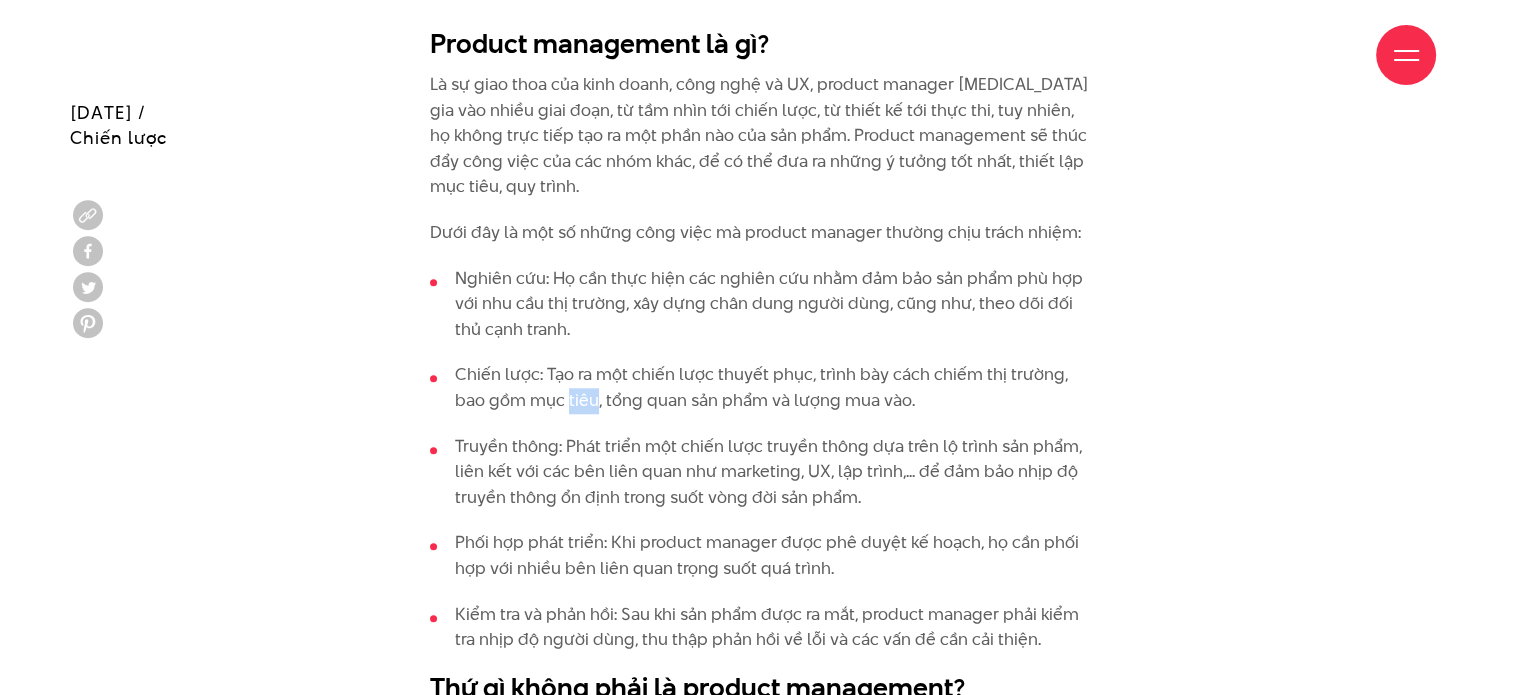 click on "Chiến lược: Tạo ra một chiến lược thuyết phục, trình bày cách chiếm thị trường, bao gồm mục tiêu, tổng quan sản phẩm và lượng mua vào." at bounding box center [760, 387] 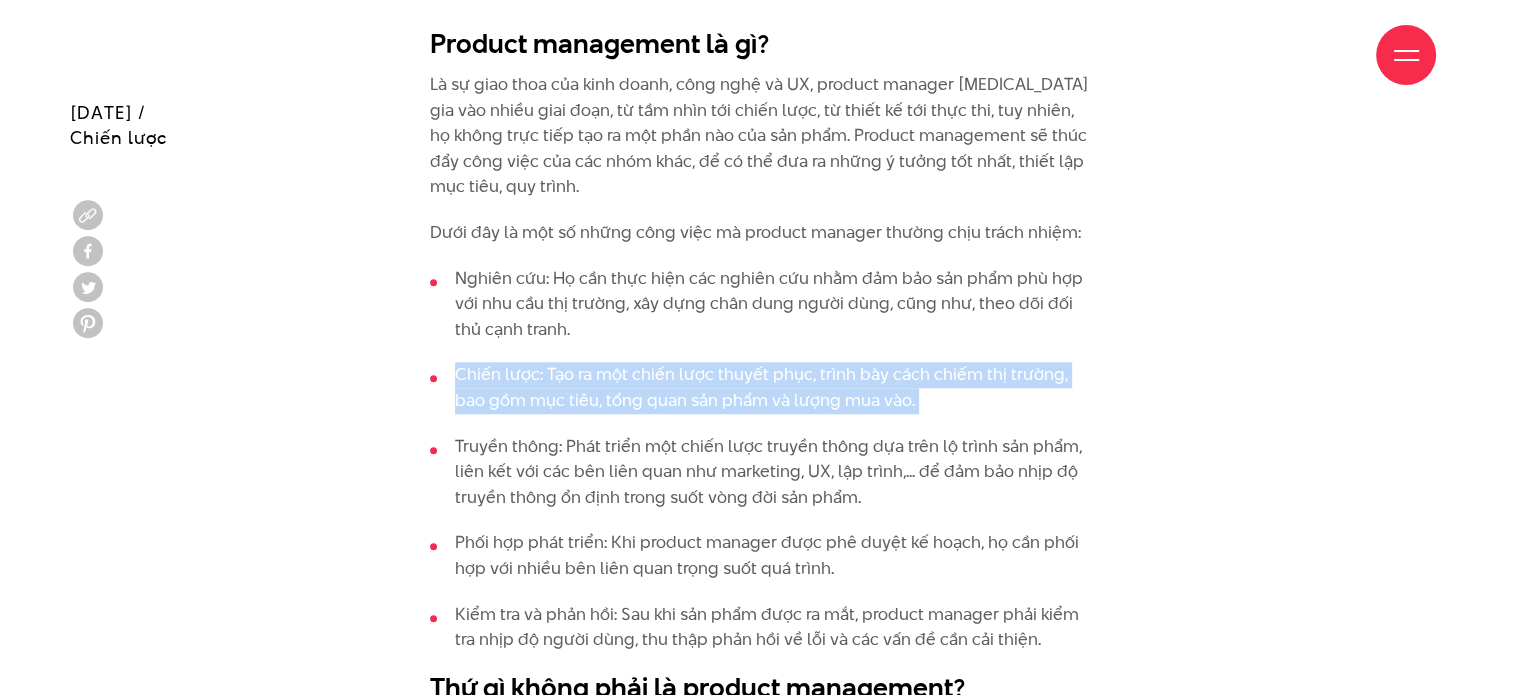 click on "Chiến lược: Tạo ra một chiến lược thuyết phục, trình bày cách chiếm thị trường, bao gồm mục tiêu, tổng quan sản phẩm và lượng mua vào." at bounding box center [760, 387] 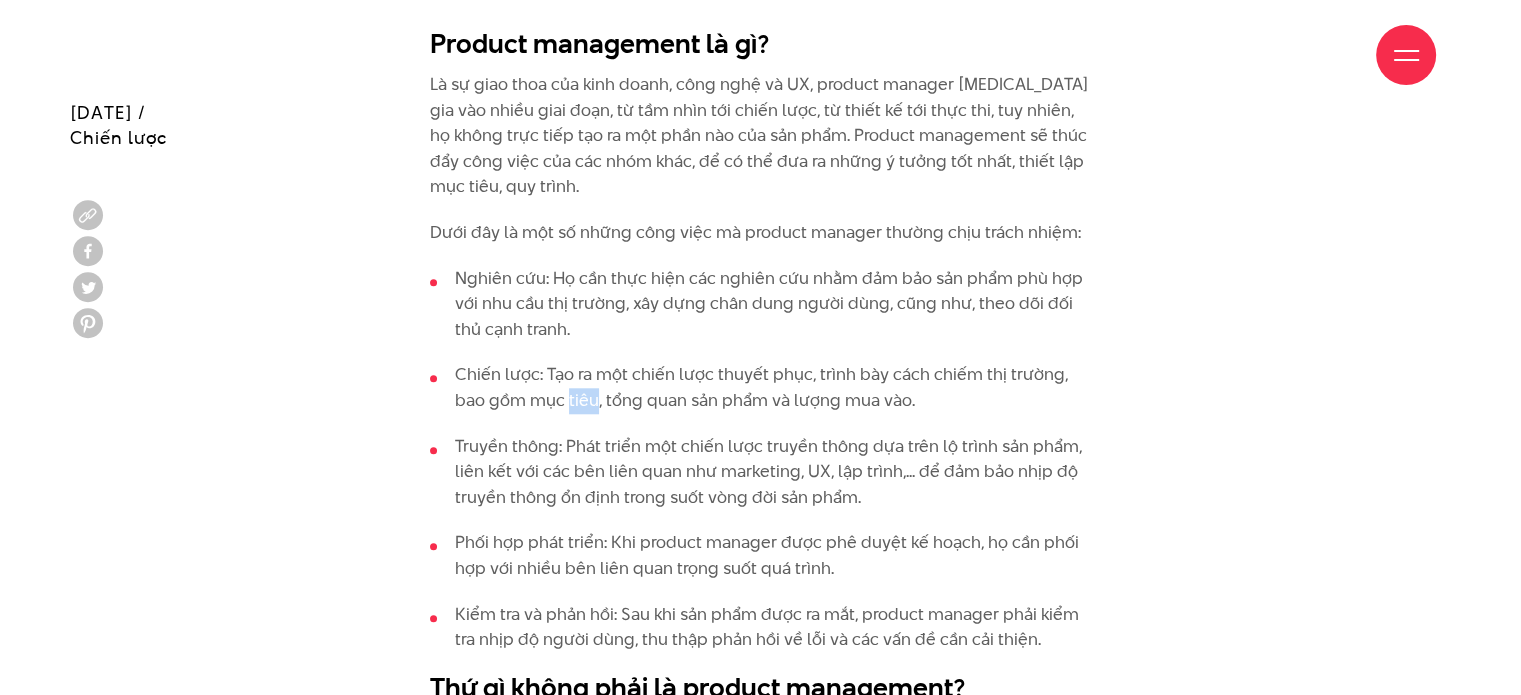 click on "Chiến lược: Tạo ra một chiến lược thuyết phục, trình bày cách chiếm thị trường, bao gồm mục tiêu, tổng quan sản phẩm và lượng mua vào." at bounding box center (760, 387) 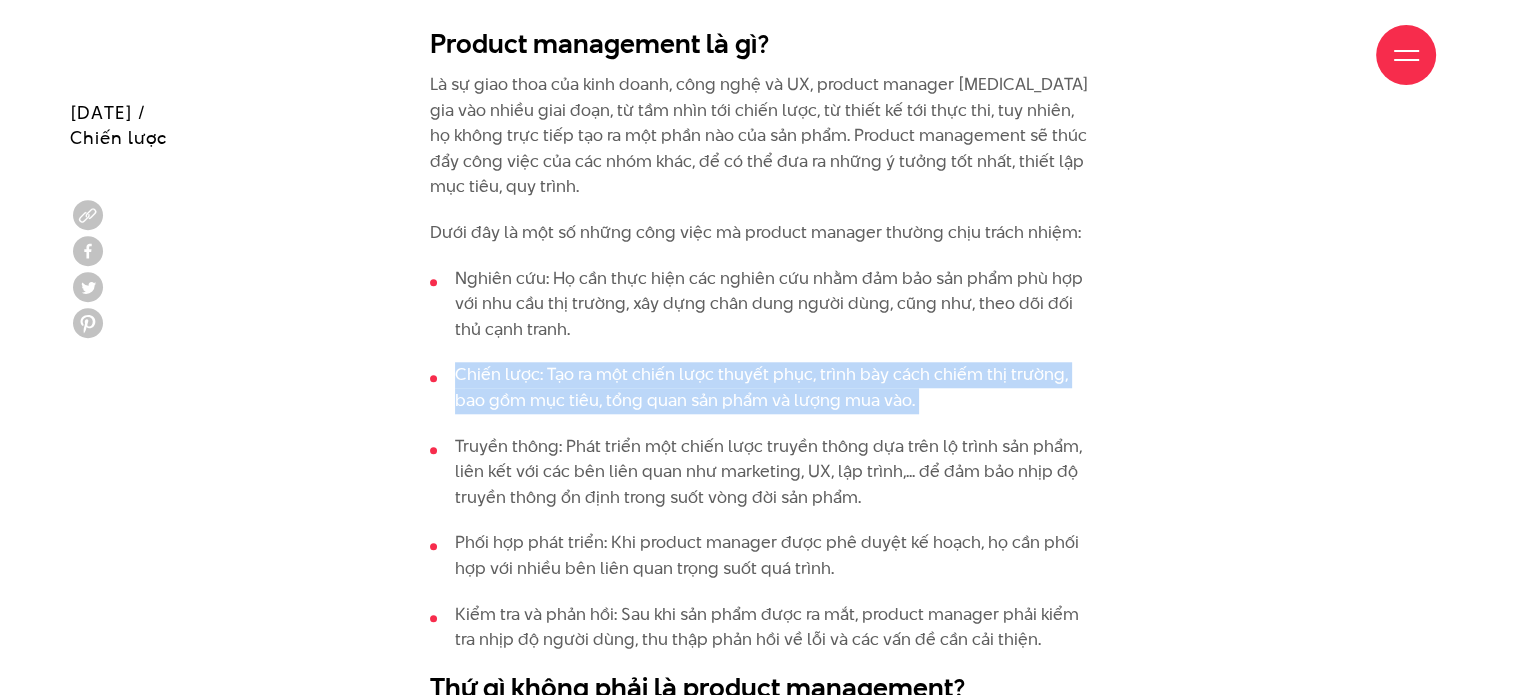 click on "Chiến lược: Tạo ra một chiến lược thuyết phục, trình bày cách chiếm thị trường, bao gồm mục tiêu, tổng quan sản phẩm và lượng mua vào." at bounding box center [760, 387] 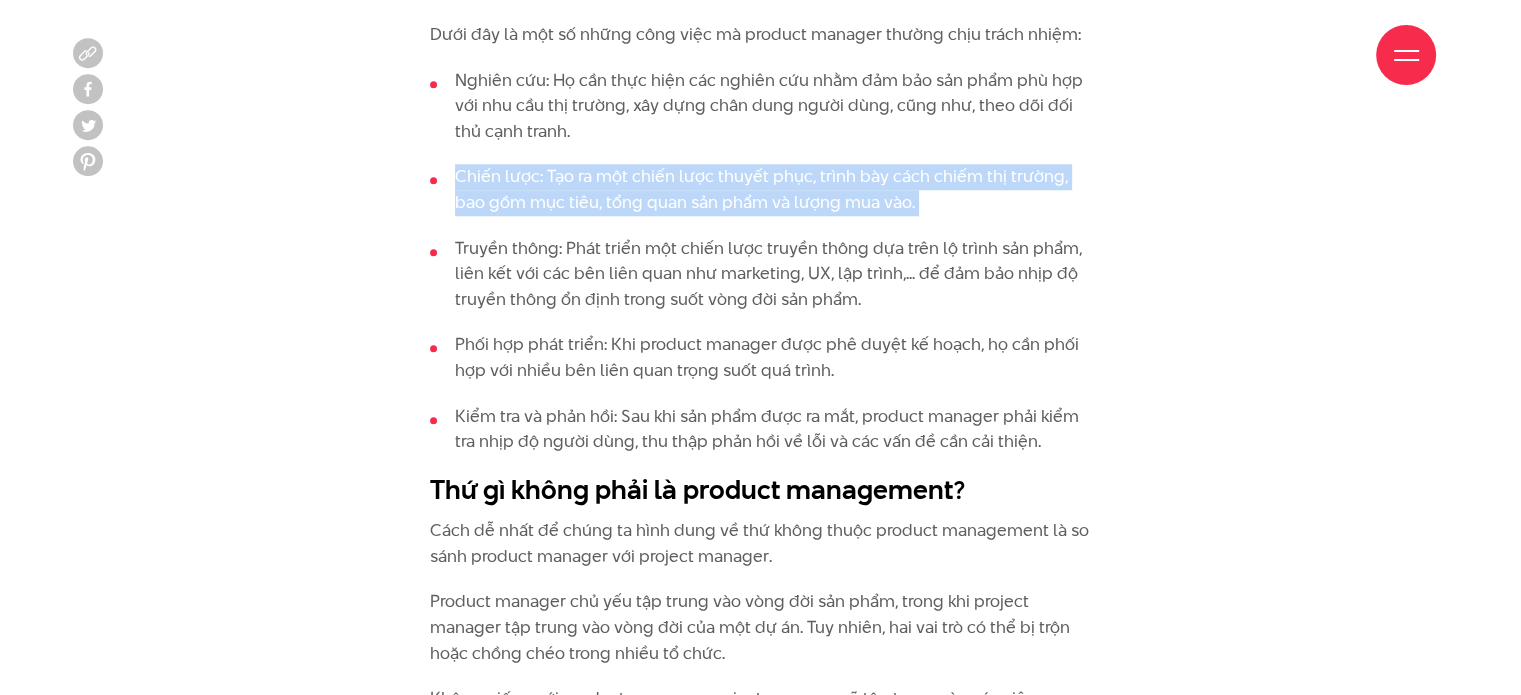 scroll, scrollTop: 2000, scrollLeft: 0, axis: vertical 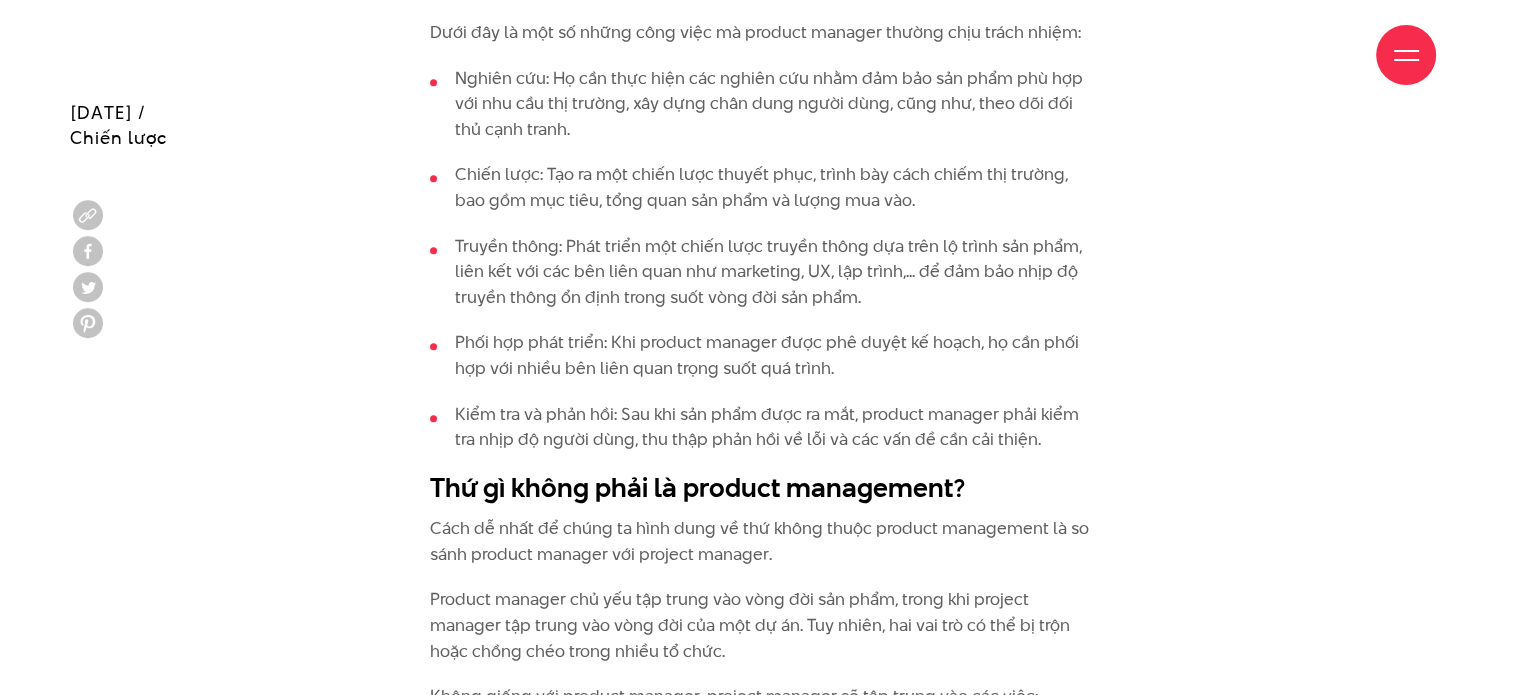 click on "Truyền thông: Phát triển một chiến lược truyền thông dựa trên lộ trình sản phẩm, liên kết với các bên liên quan như marketing, UX, lập trình,... để đảm bảo nhịp độ truyền thông ổn định trong suốt vòng đời sản phẩm." at bounding box center (760, 272) 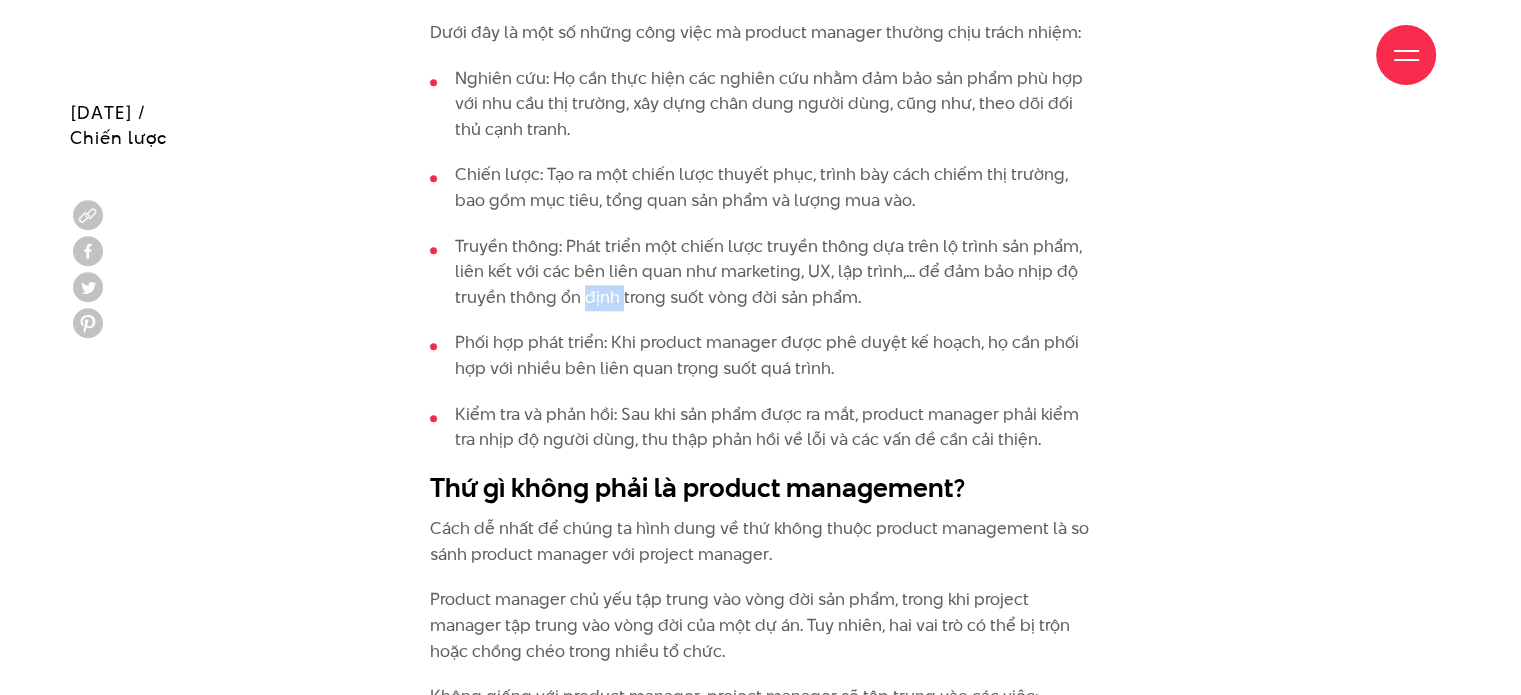 click on "Truyền thông: Phát triển một chiến lược truyền thông dựa trên lộ trình sản phẩm, liên kết với các bên liên quan như marketing, UX, lập trình,... để đảm bảo nhịp độ truyền thông ổn định trong suốt vòng đời sản phẩm." at bounding box center (760, 272) 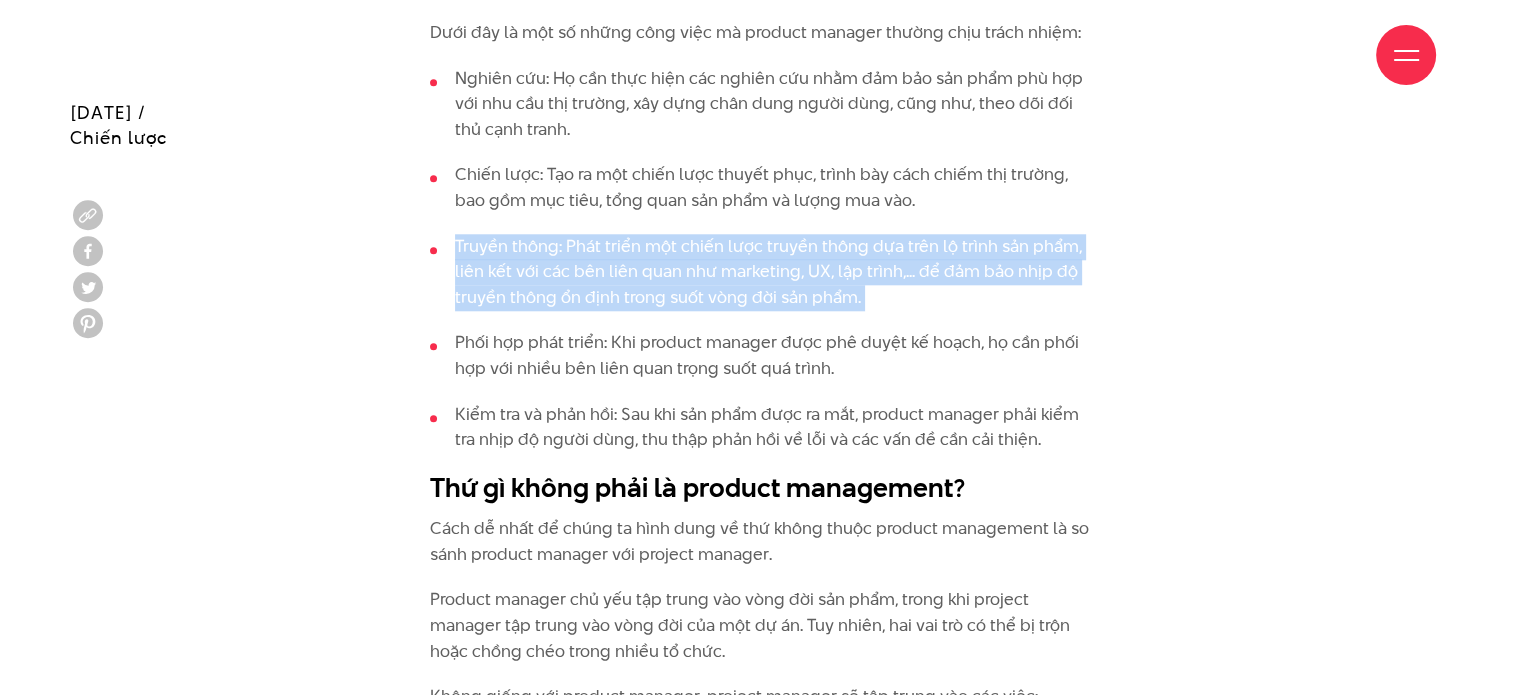 click on "Truyền thông: Phát triển một chiến lược truyền thông dựa trên lộ trình sản phẩm, liên kết với các bên liên quan như marketing, UX, lập trình,... để đảm bảo nhịp độ truyền thông ổn định trong suốt vòng đời sản phẩm." at bounding box center [760, 272] 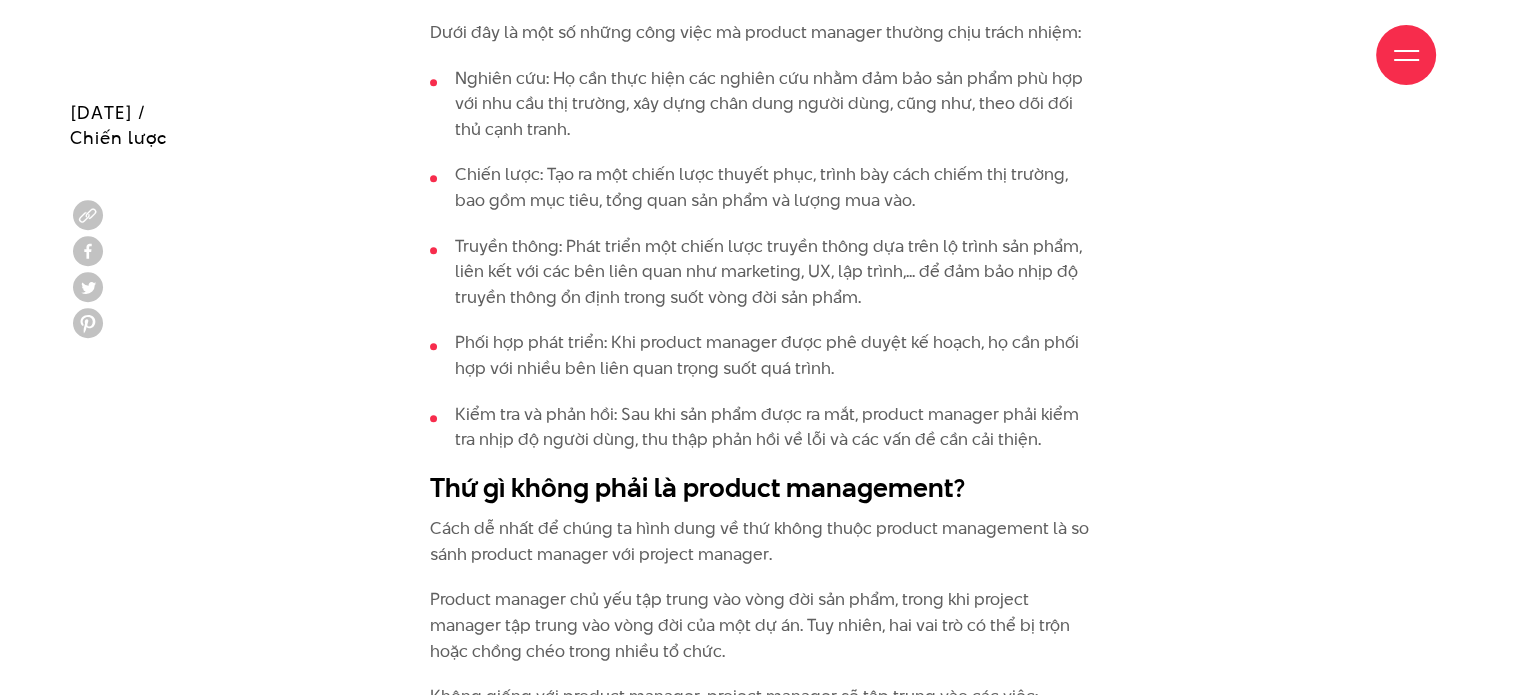 click on "Phối hợp phát triển: Khi product manager được phê duyệt kế hoạch, họ cần phối hợp với nhiều bên liên quan trọng suốt quá trình." at bounding box center (760, 355) 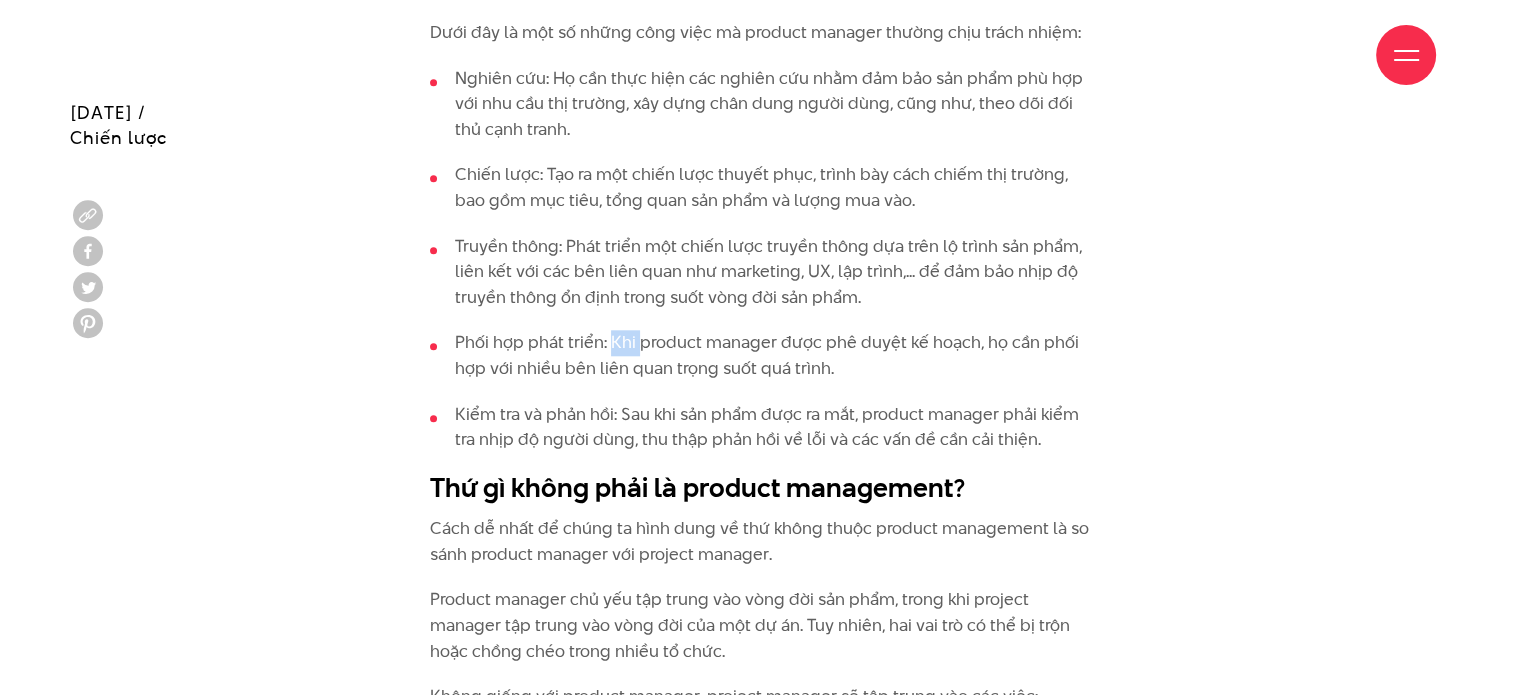click on "Phối hợp phát triển: Khi product manager được phê duyệt kế hoạch, họ cần phối hợp với nhiều bên liên quan trọng suốt quá trình." at bounding box center (760, 355) 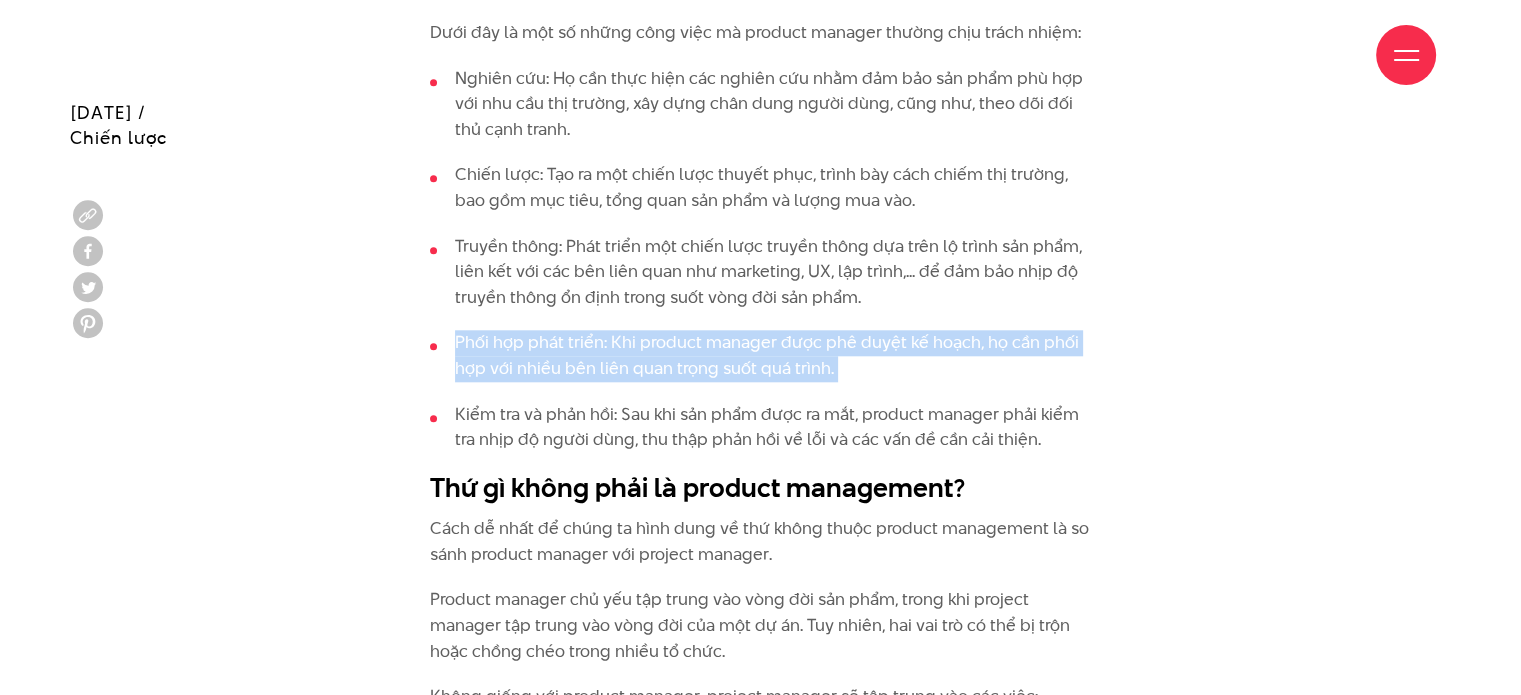 click on "Phối hợp phát triển: Khi product manager được phê duyệt kế hoạch, họ cần phối hợp với nhiều bên liên quan trọng suốt quá trình." at bounding box center [760, 355] 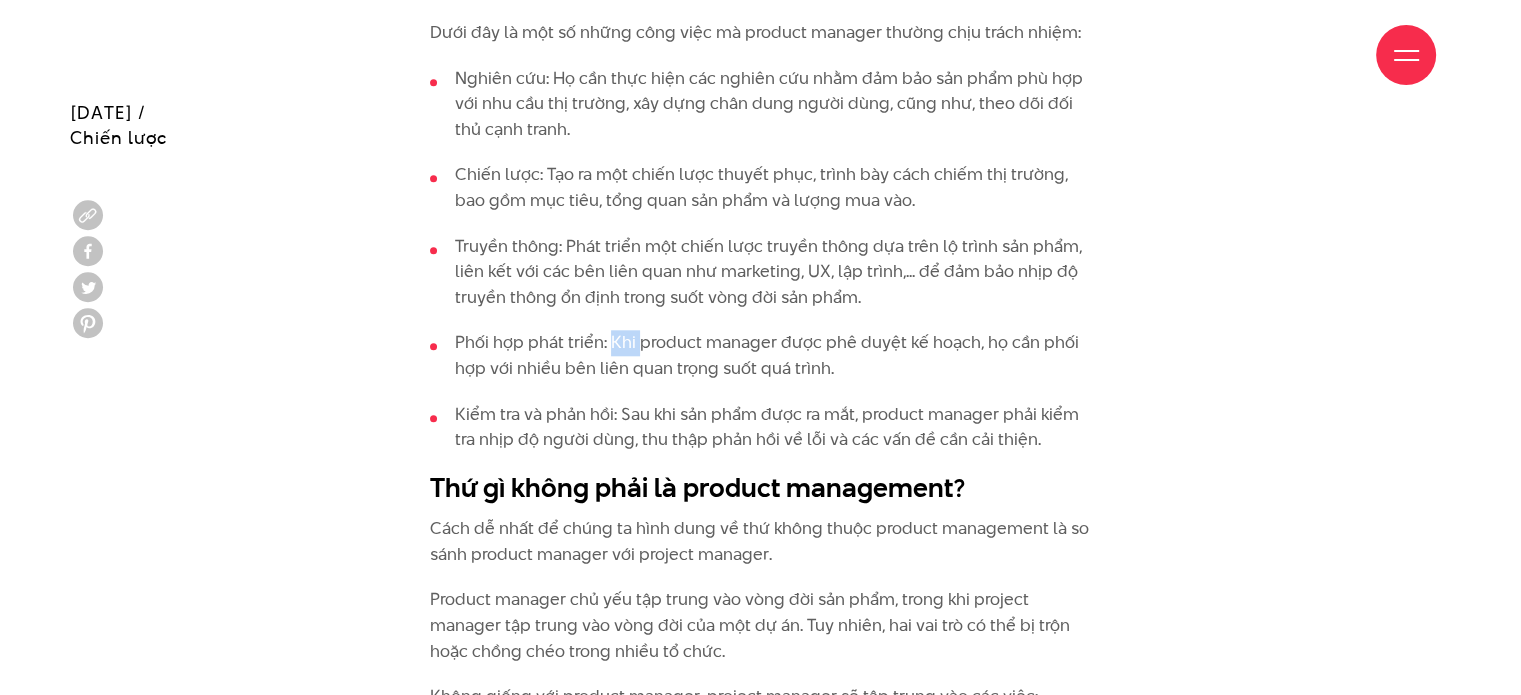 click on "Phối hợp phát triển: Khi product manager được phê duyệt kế hoạch, họ cần phối hợp với nhiều bên liên quan trọng suốt quá trình." at bounding box center [760, 355] 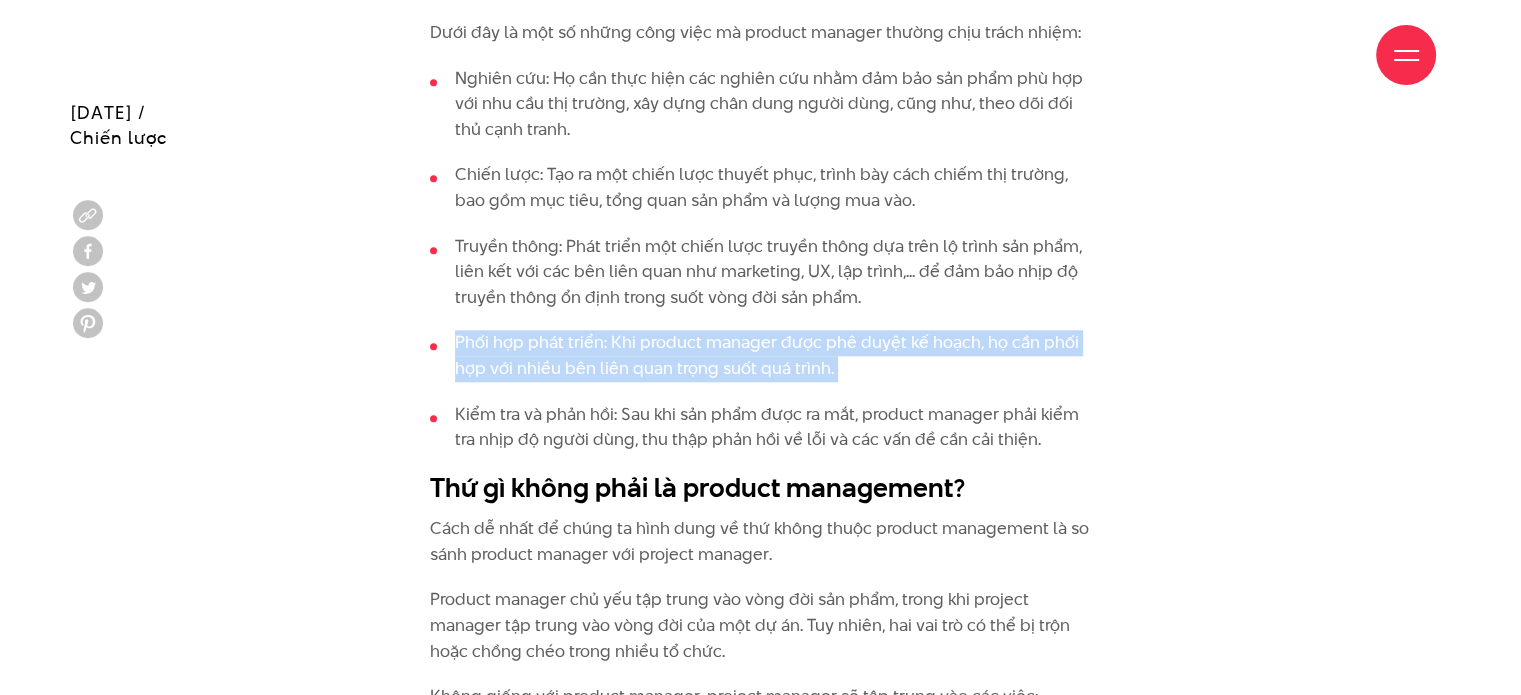 click on "Phối hợp phát triển: Khi product manager được phê duyệt kế hoạch, họ cần phối hợp với nhiều bên liên quan trọng suốt quá trình." at bounding box center (760, 355) 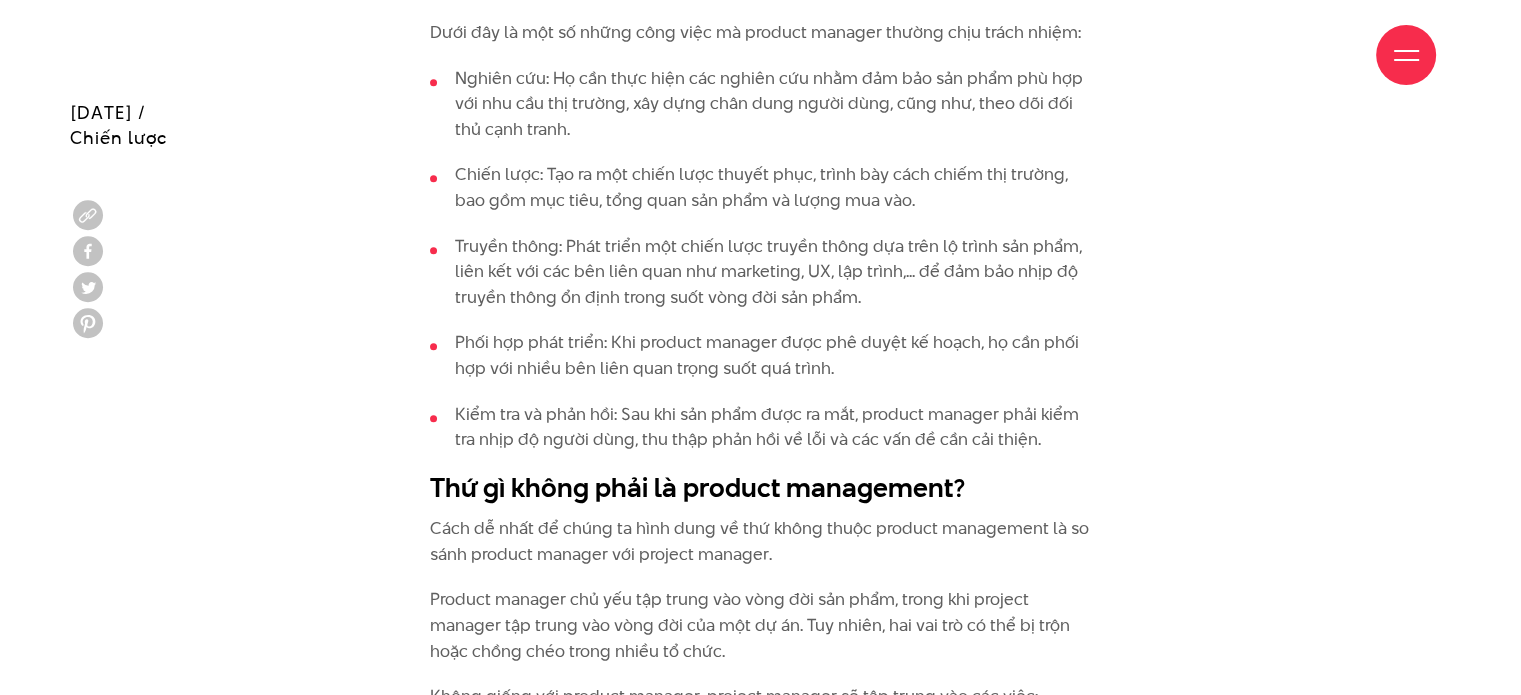 click on "Kiểm tra và phản hồi: Sau khi sản phẩm được ra mắt, product manager phải kiểm tra nhịp độ người dùng, thu thập phản hồi về lỗi và các vấn đề cần cải thiện." at bounding box center [760, 427] 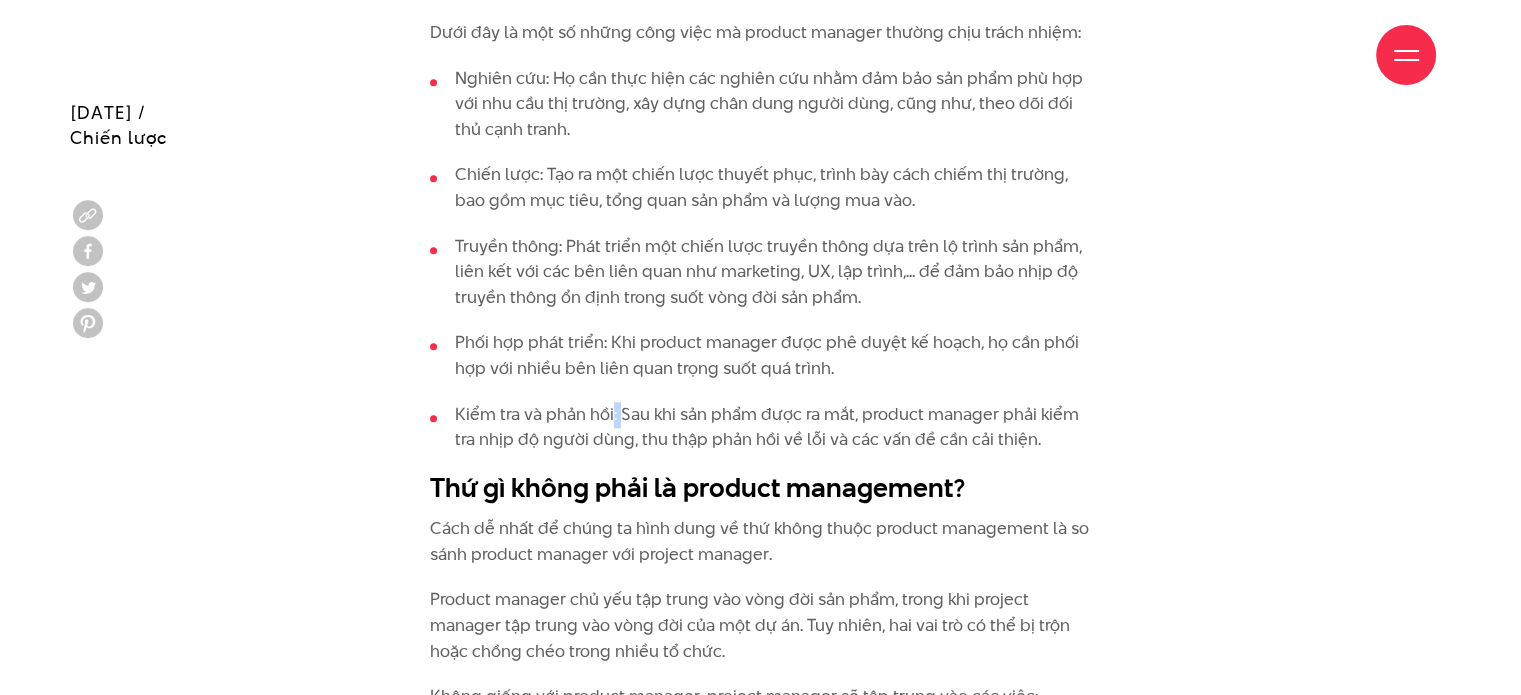 click on "Kiểm tra và phản hồi: Sau khi sản phẩm được ra mắt, product manager phải kiểm tra nhịp độ người dùng, thu thập phản hồi về lỗi và các vấn đề cần cải thiện." at bounding box center (760, 427) 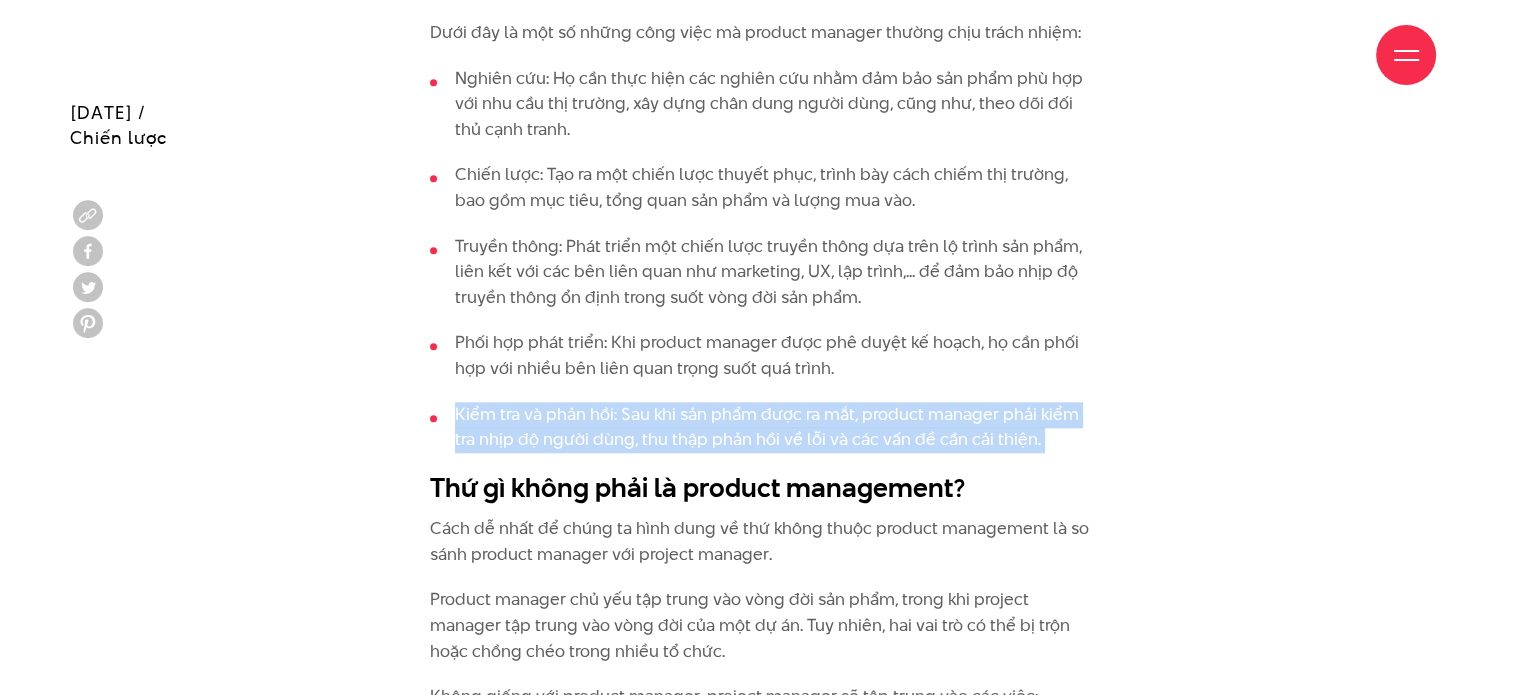 click on "Kiểm tra và phản hồi: Sau khi sản phẩm được ra mắt, product manager phải kiểm tra nhịp độ người dùng, thu thập phản hồi về lỗi và các vấn đề cần cải thiện." at bounding box center (760, 427) 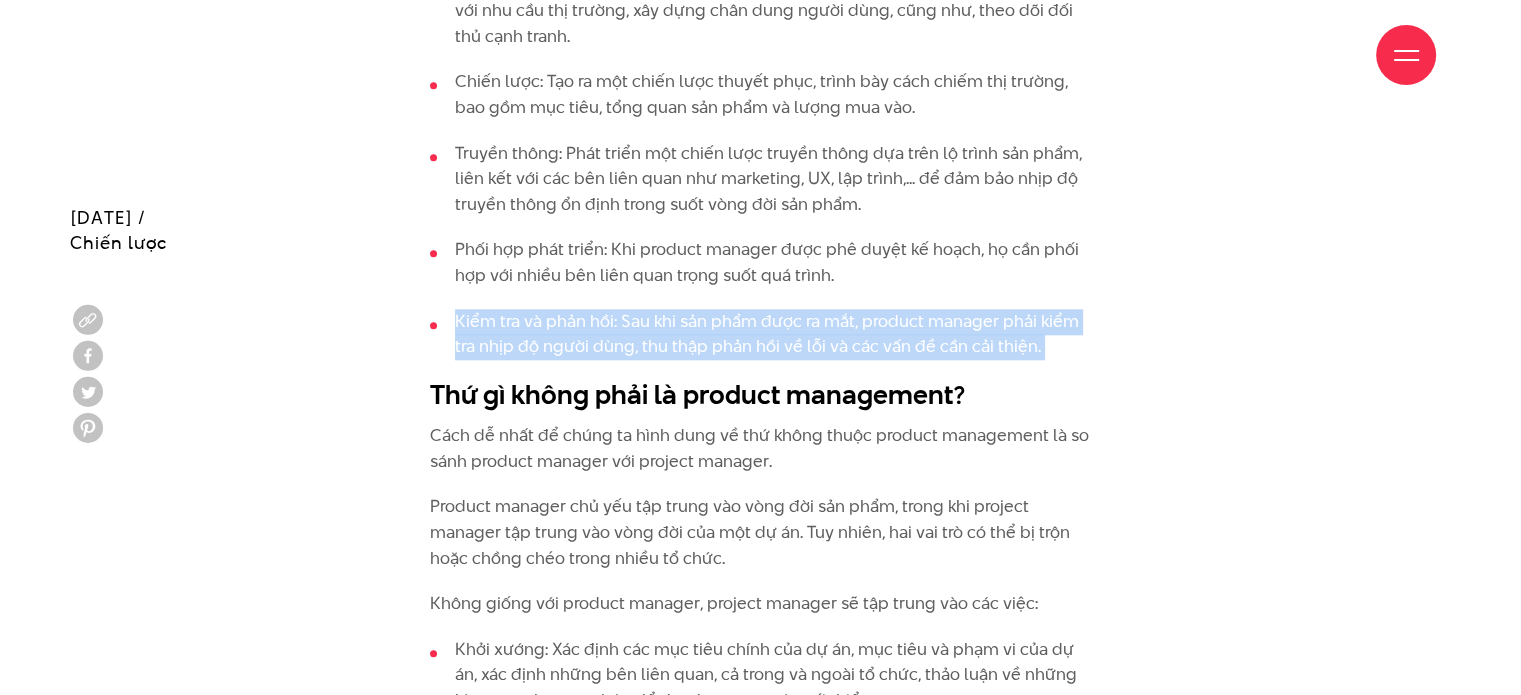 scroll, scrollTop: 2200, scrollLeft: 0, axis: vertical 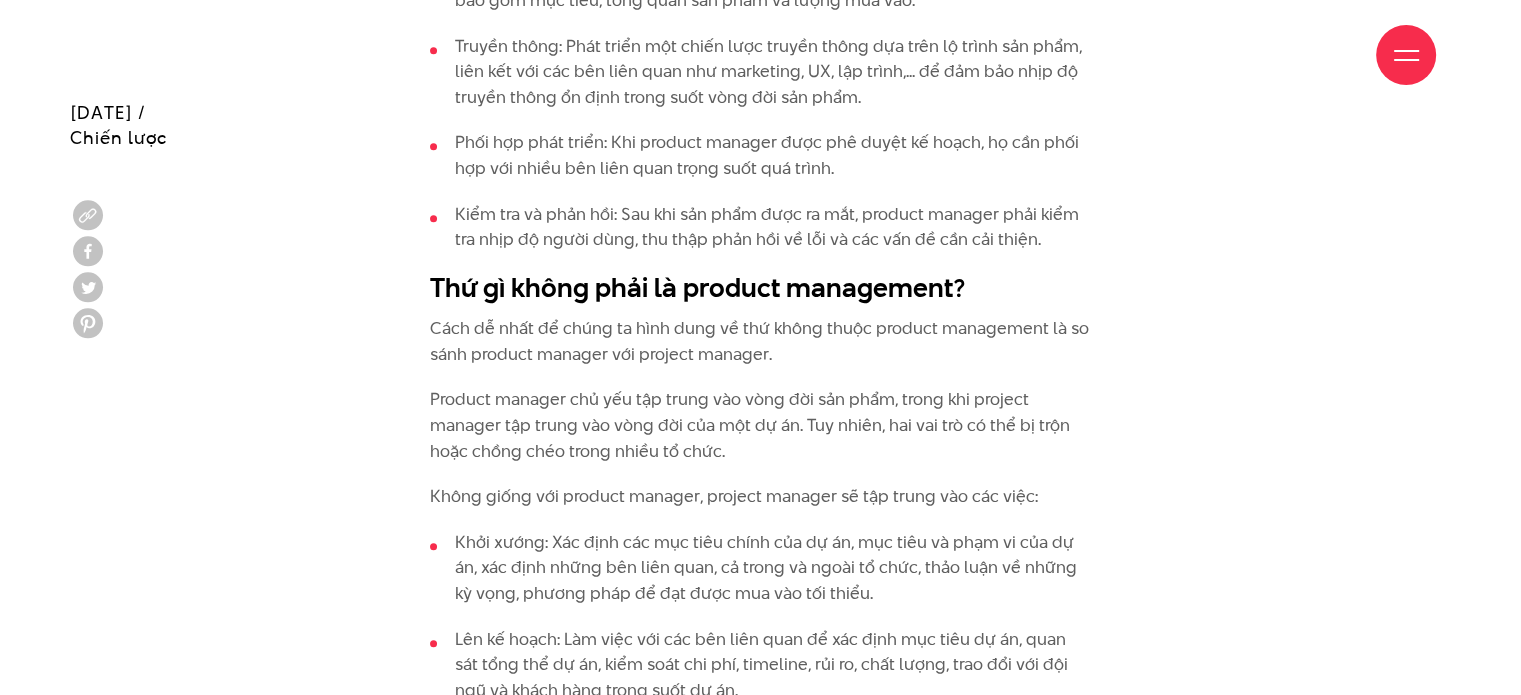 click on "Cách dễ nhất để chúng ta hình dung về thứ không thuộc product management là so sánh product manager với project manager." at bounding box center [760, 341] 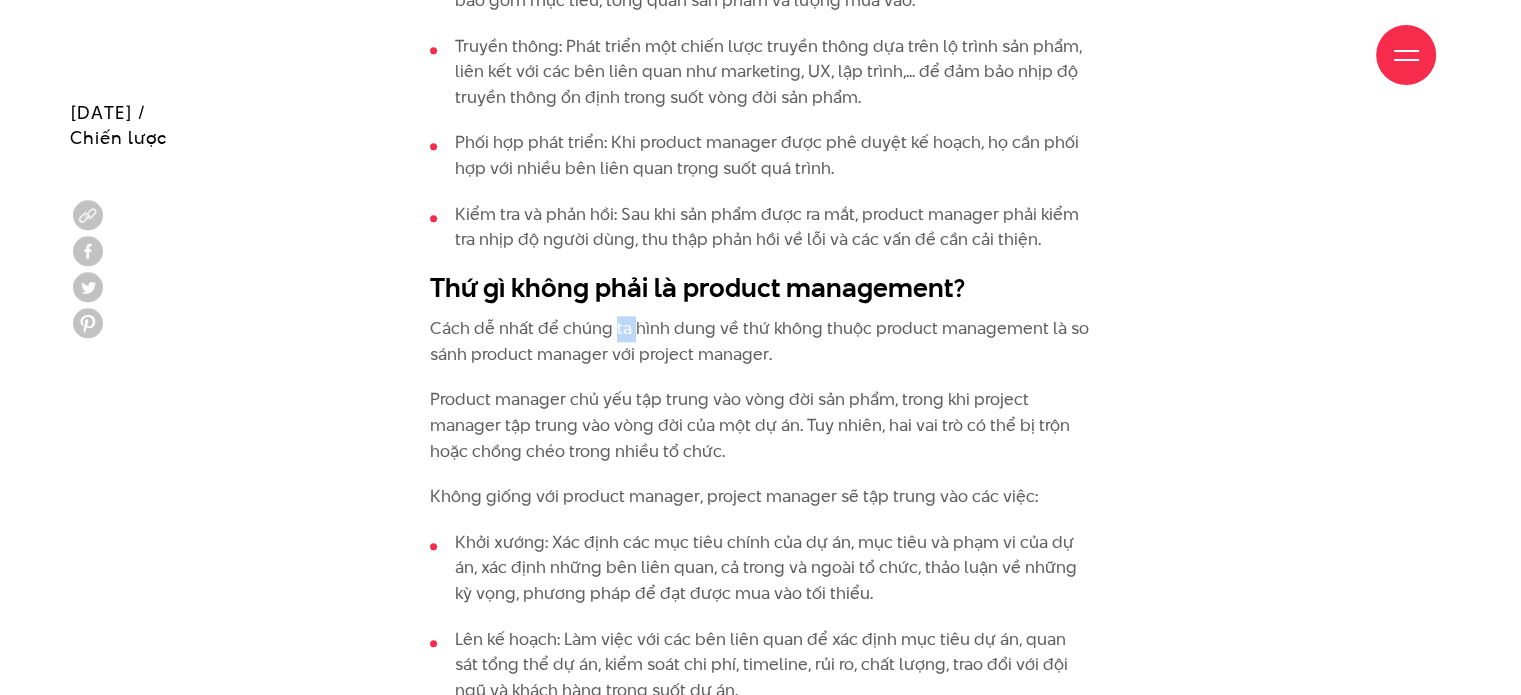click on "Cách dễ nhất để chúng ta hình dung về thứ không thuộc product management là so sánh product manager với project manager." at bounding box center [760, 341] 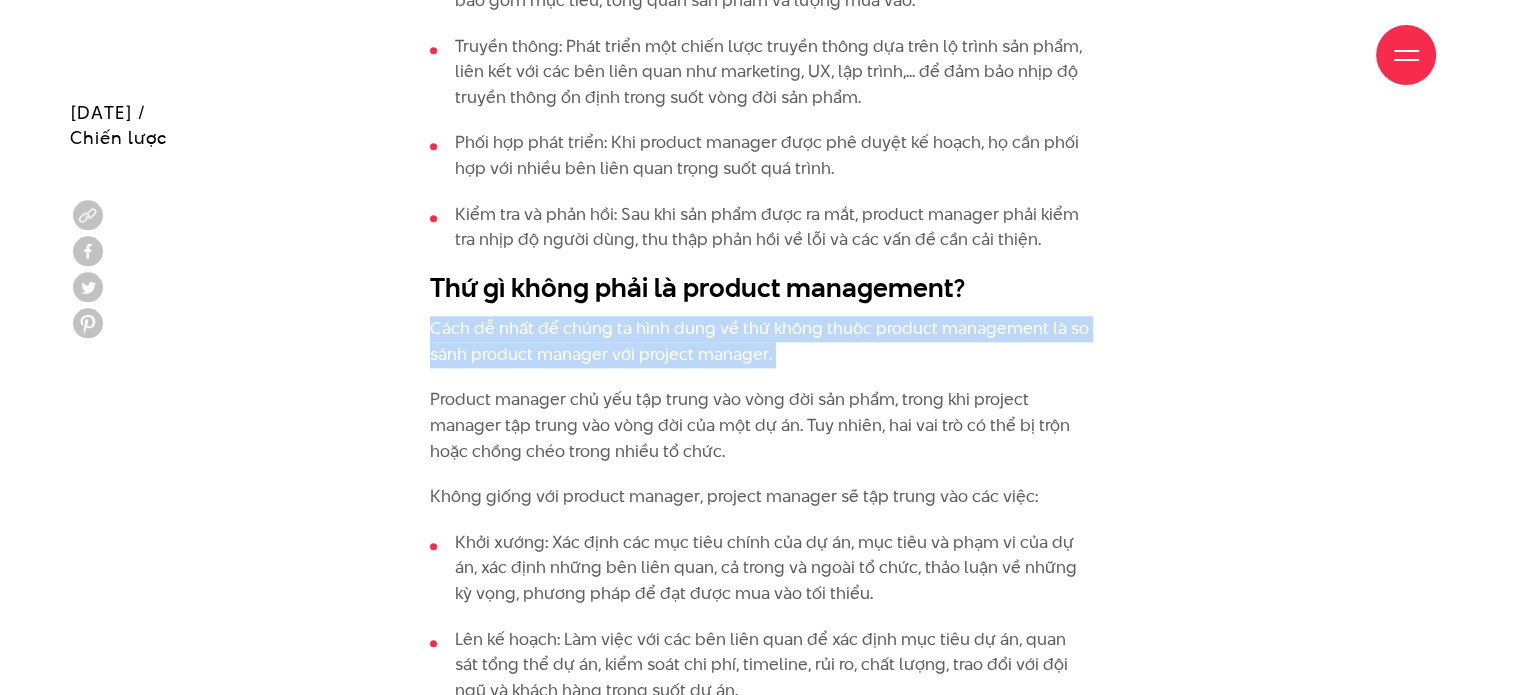 click on "Cách dễ nhất để chúng ta hình dung về thứ không thuộc product management là so sánh product manager với project manager." at bounding box center (760, 341) 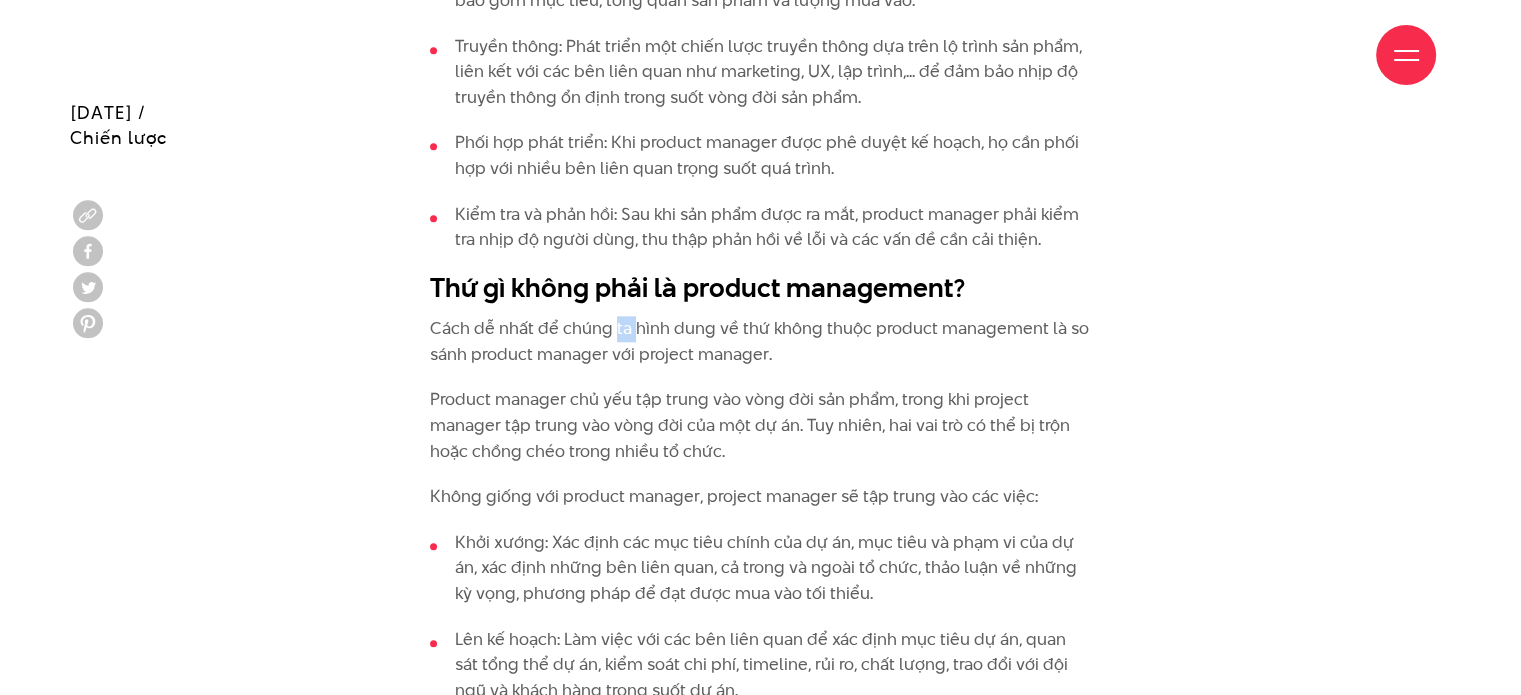 click on "Cách dễ nhất để chúng ta hình dung về thứ không thuộc product management là so sánh product manager với project manager." at bounding box center [760, 341] 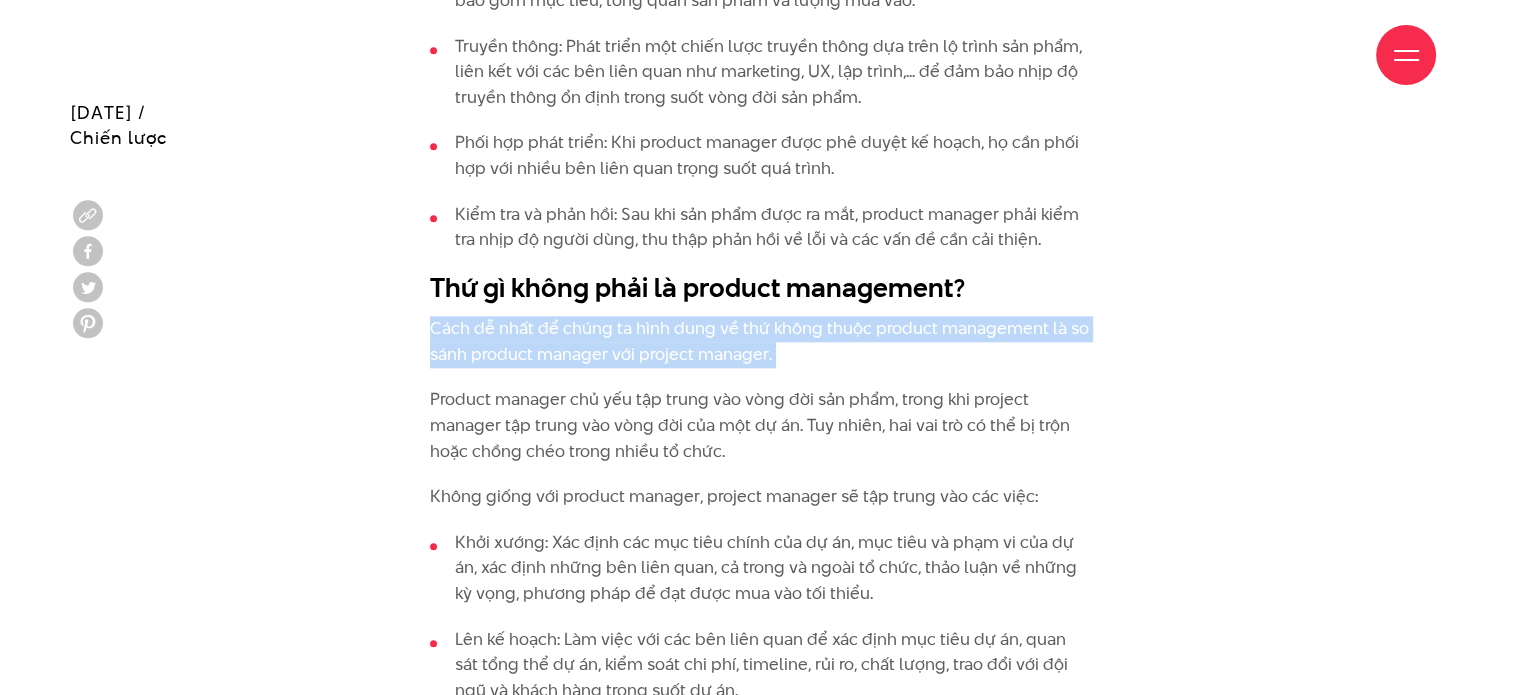 click on "Cách dễ nhất để chúng ta hình dung về thứ không thuộc product management là so sánh product manager với project manager." at bounding box center [760, 341] 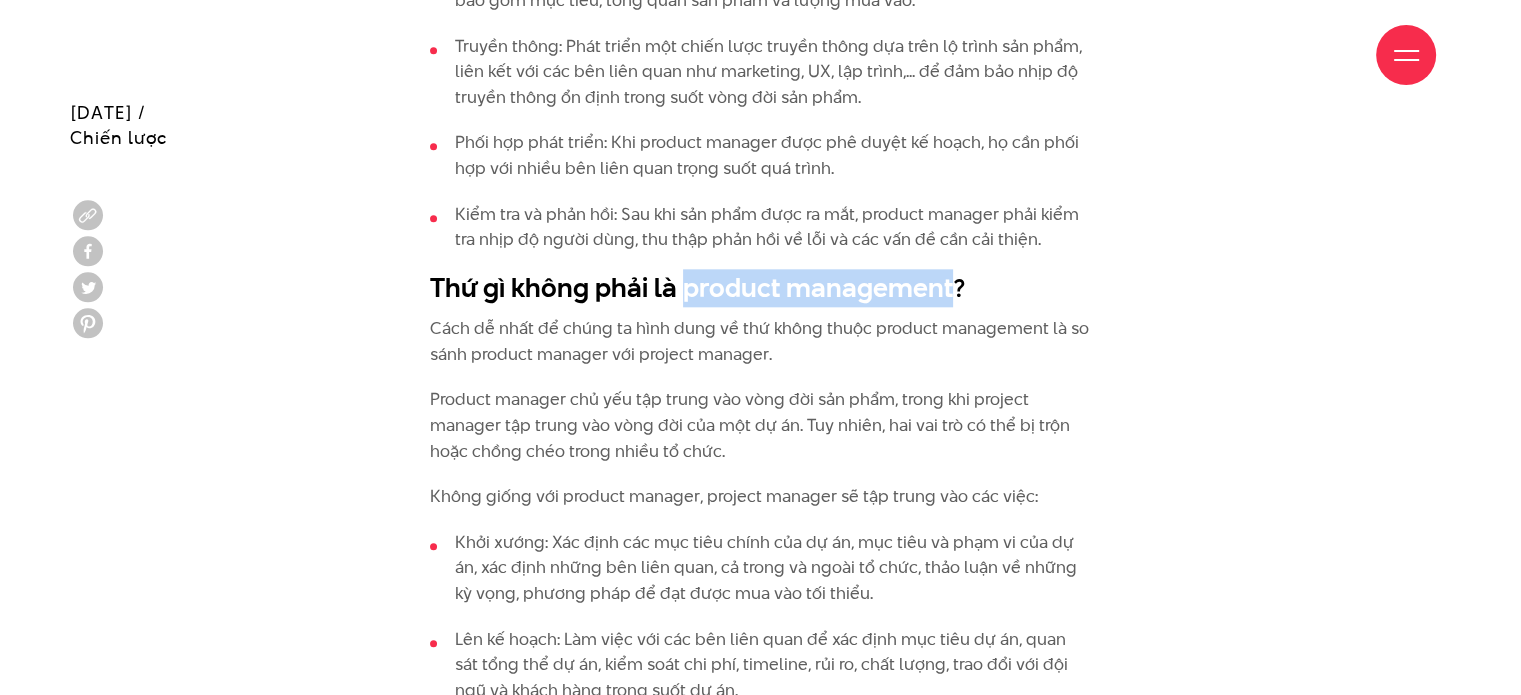drag, startPoint x: 681, startPoint y: 292, endPoint x: 948, endPoint y: 296, distance: 267.02997 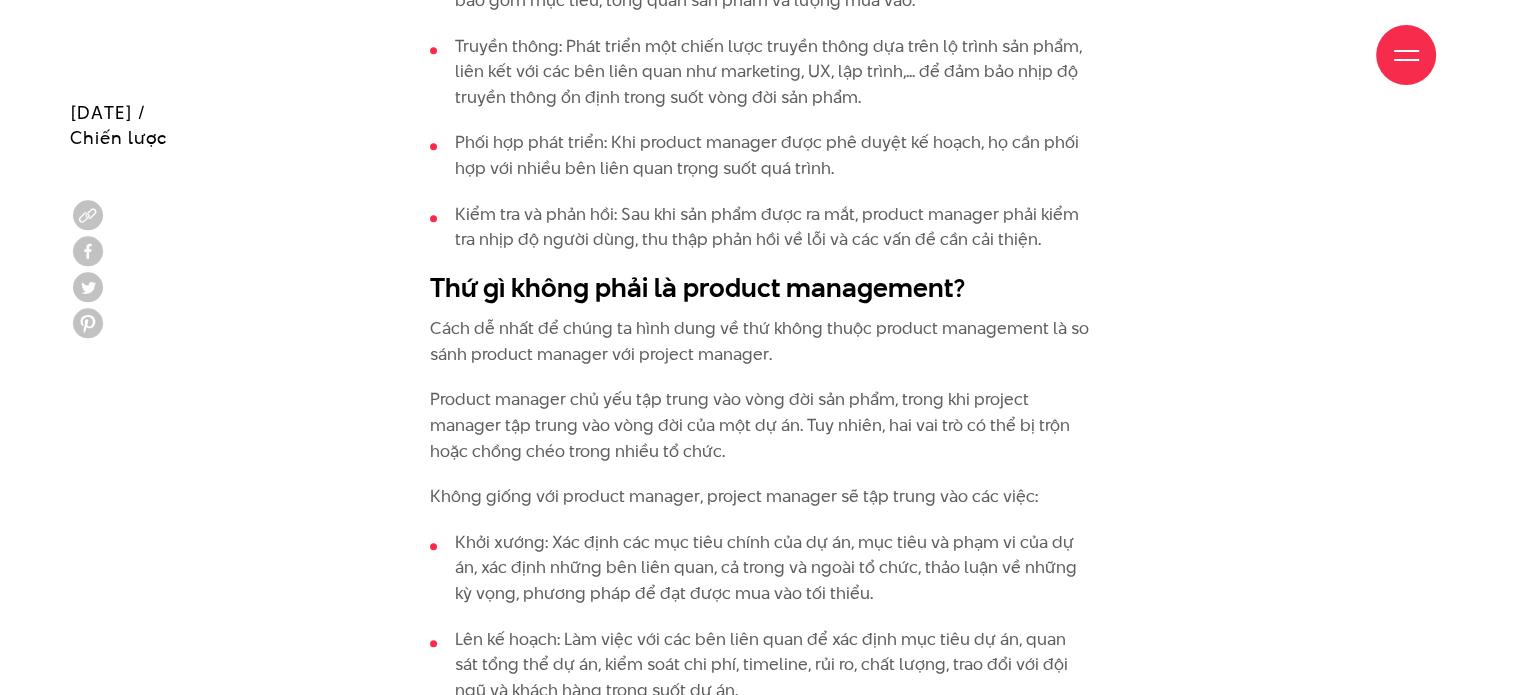 click on "Cách dễ nhất để chúng ta hình dung về thứ không thuộc product management là so sánh product manager với project manager." at bounding box center [760, 341] 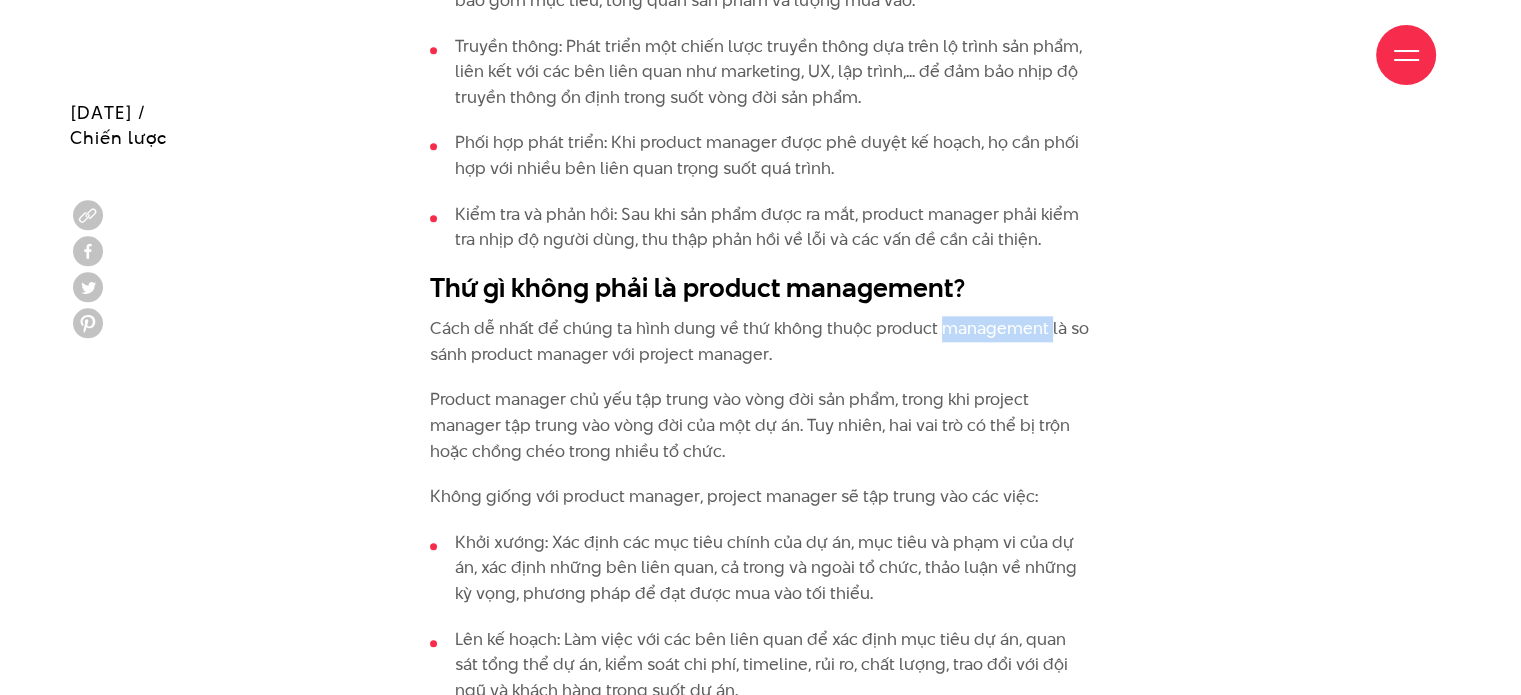 click on "Cách dễ nhất để chúng ta hình dung về thứ không thuộc product management là so sánh product manager với project manager." at bounding box center [760, 341] 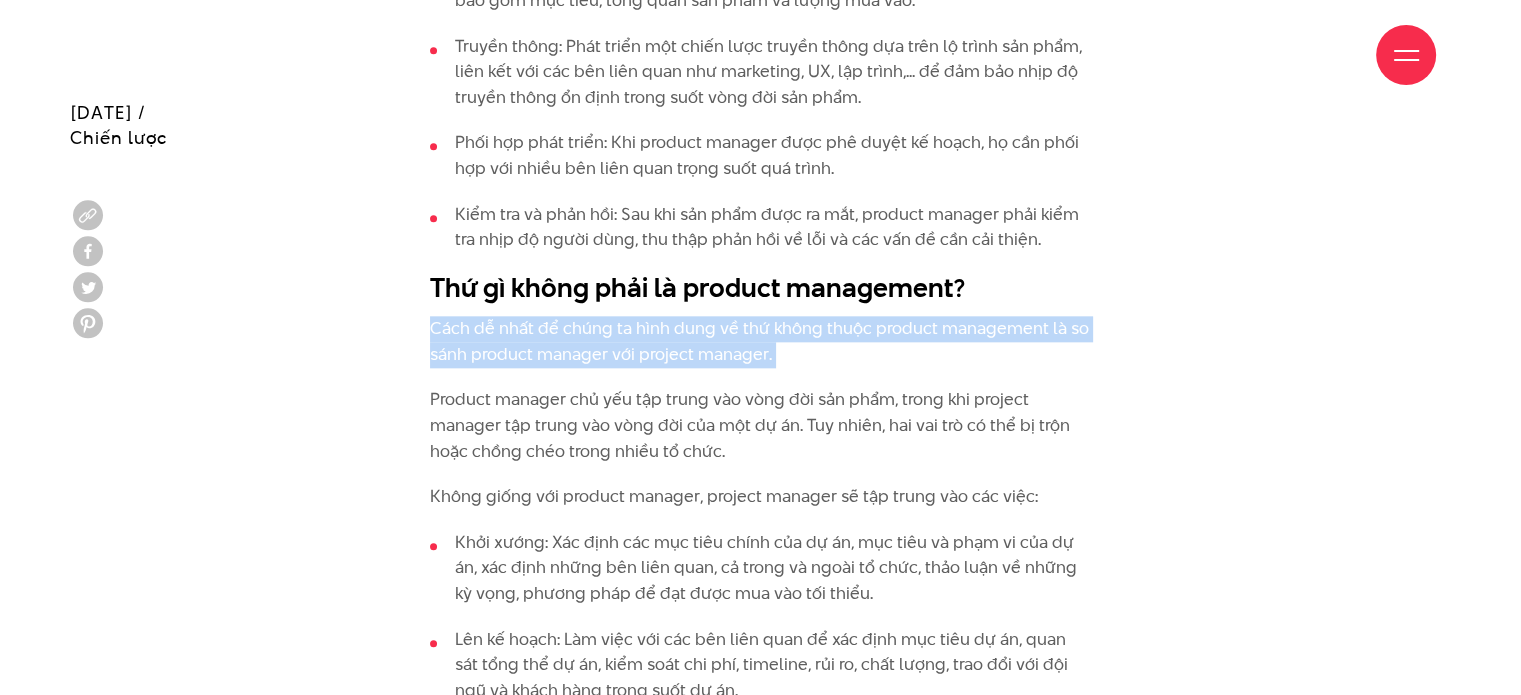 click on "Cách dễ nhất để chúng ta hình dung về thứ không thuộc product management là so sánh product manager với project manager." at bounding box center (760, 341) 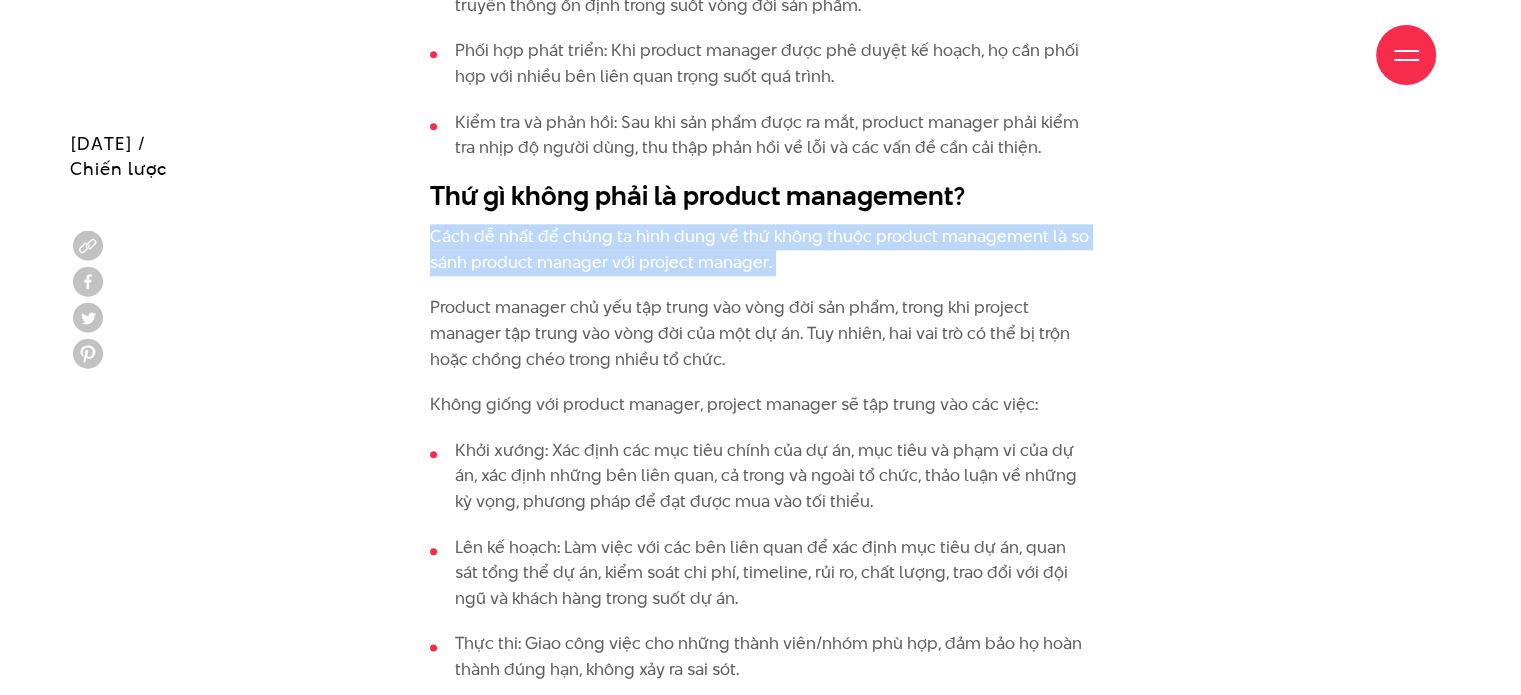 scroll, scrollTop: 2400, scrollLeft: 0, axis: vertical 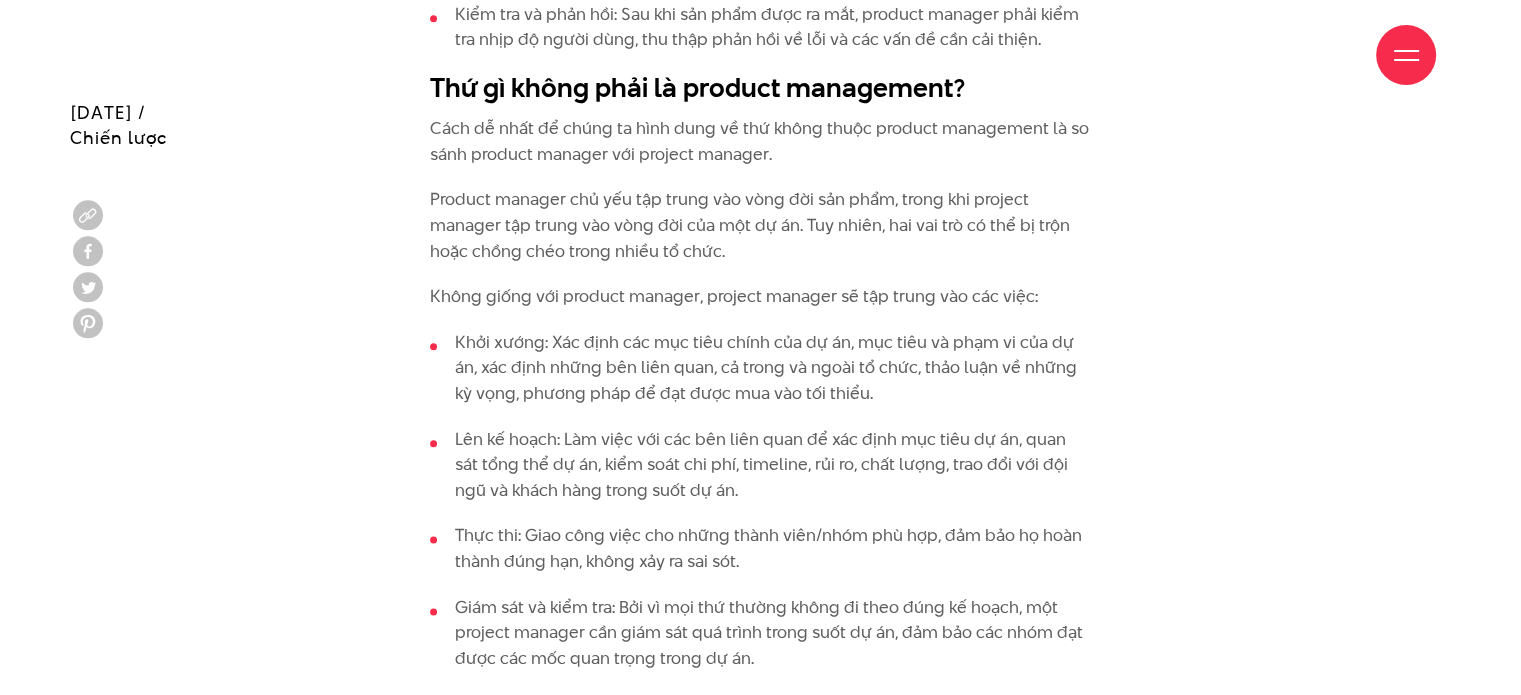 click on "Chúng ta có nhiều định nghĩa về product management và điều này hoàn toàn dễ hiểu, bởi product management vốn chịu trách nhiệm cho nhiều công việc, tùy thuộc vào loại sản phẩm, ngành và tổ chức.
Nhưng để trả lời cho câu hỏi “product management là gì” một cách ngắn gọn thì product management là sự giao thoa giữa kinh doanh, công nghê và trải nghiệm khách hàng (UX) nhằm định hướng chiến lược, phát triển, phân phối, hỗ trợ và cải tiến một sản phẩm.
Product management là gì?
Dưới đây là một số những công việc mà product manager thường chịu trách nhiệm:
Nghiên cứu: Họ cần thực hiện các nghiên cứu nhằm đảm bảo sản phẩm phù hợp với nhu cầu thị trường, xây dựng chân dung người dùng, cũng như, theo dõi đối thủ cạnh tranh." at bounding box center (760, 871) 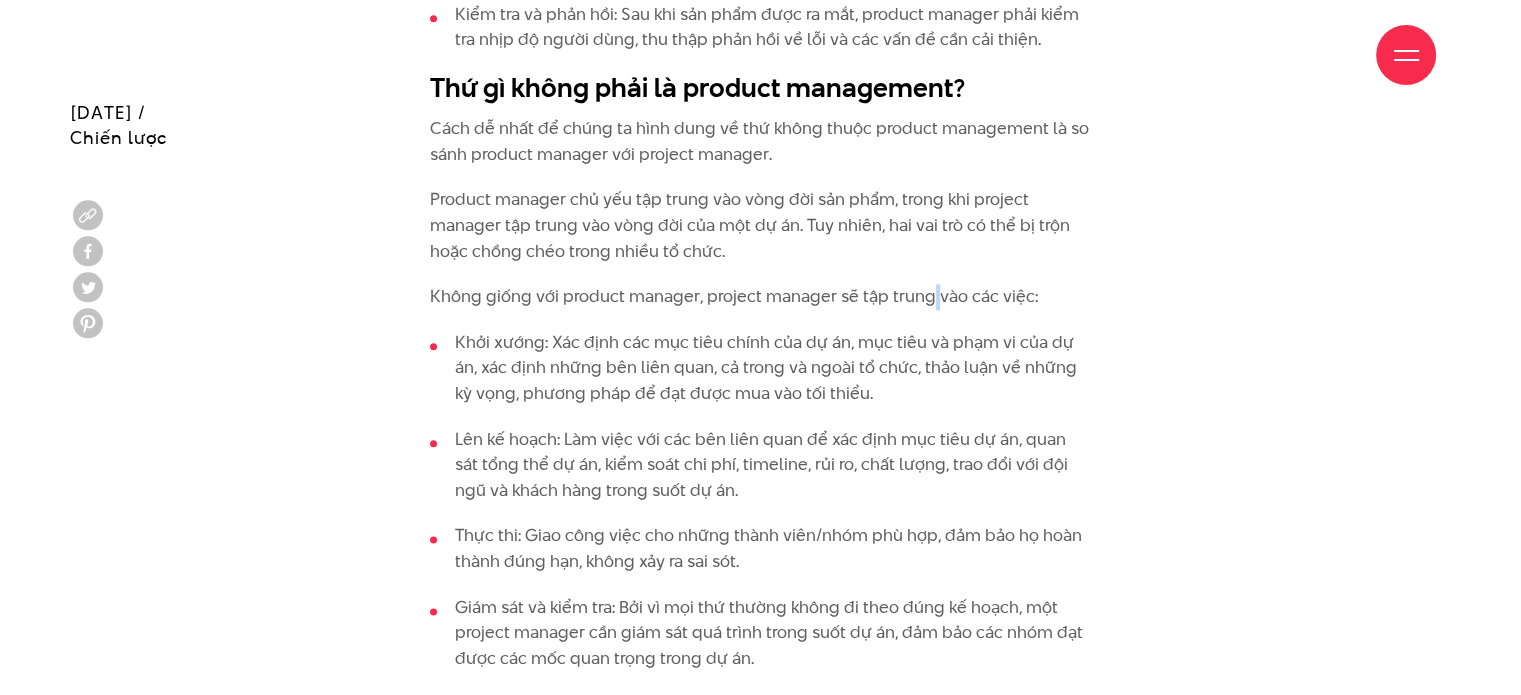 click on "Không giống với product manager, project manager sẽ tập trung vào các việc:" at bounding box center [760, 297] 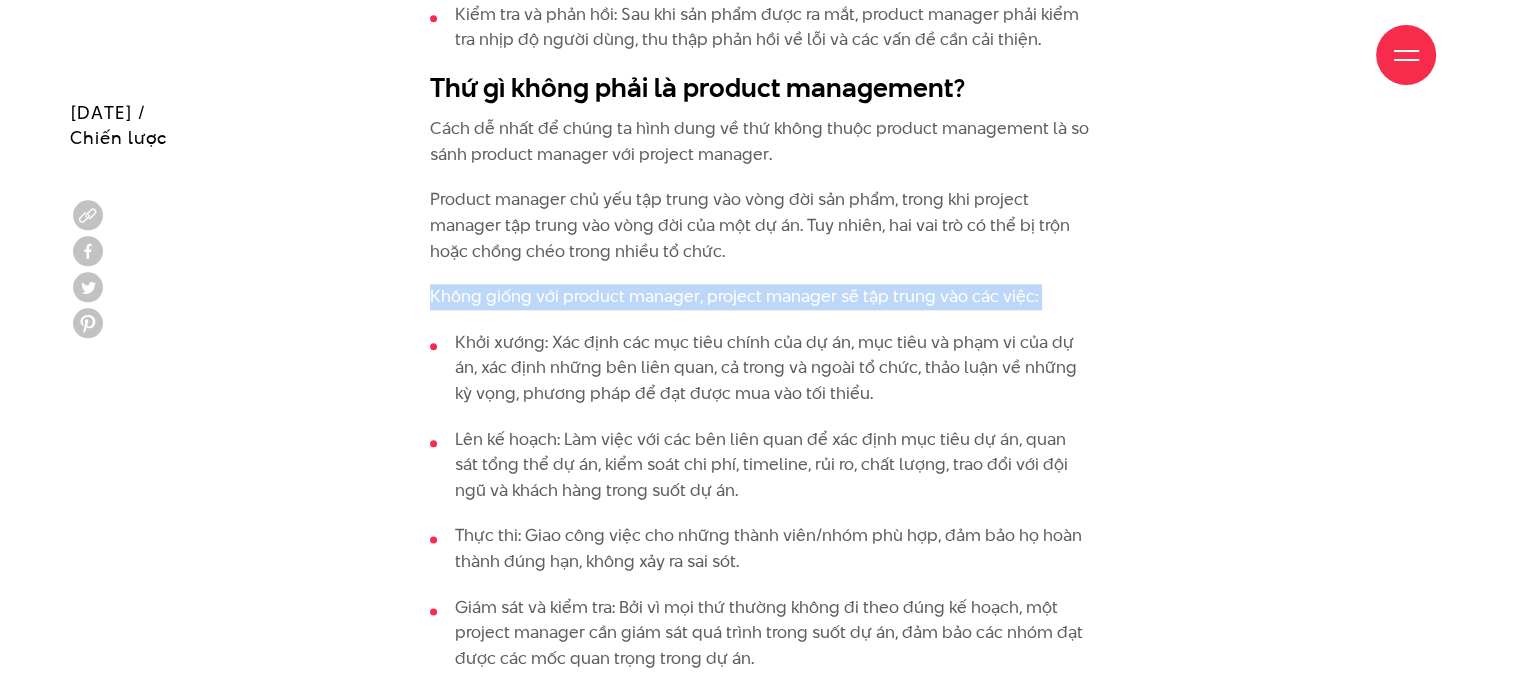 click on "Không giống với product manager, project manager sẽ tập trung vào các việc:" at bounding box center [760, 297] 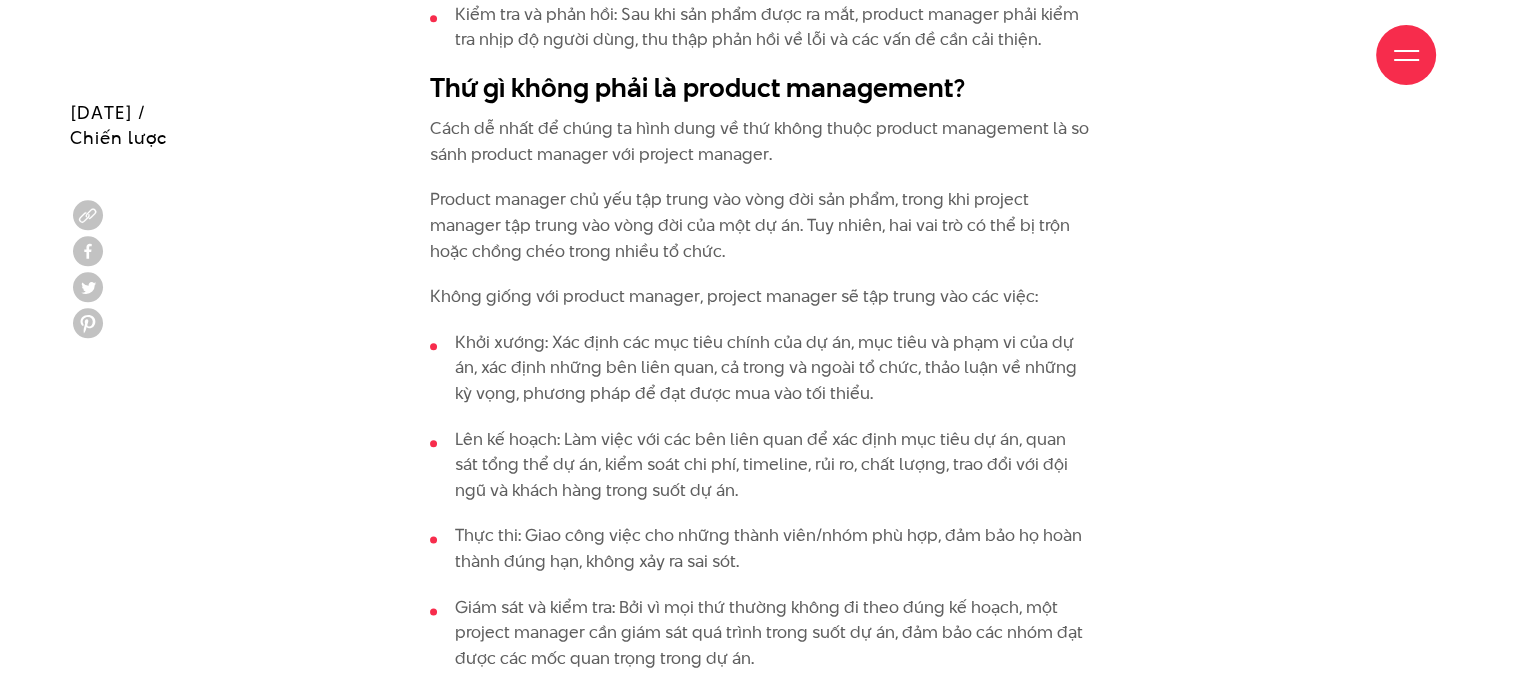 drag, startPoint x: 580, startPoint y: 214, endPoint x: 581, endPoint y: 227, distance: 13.038404 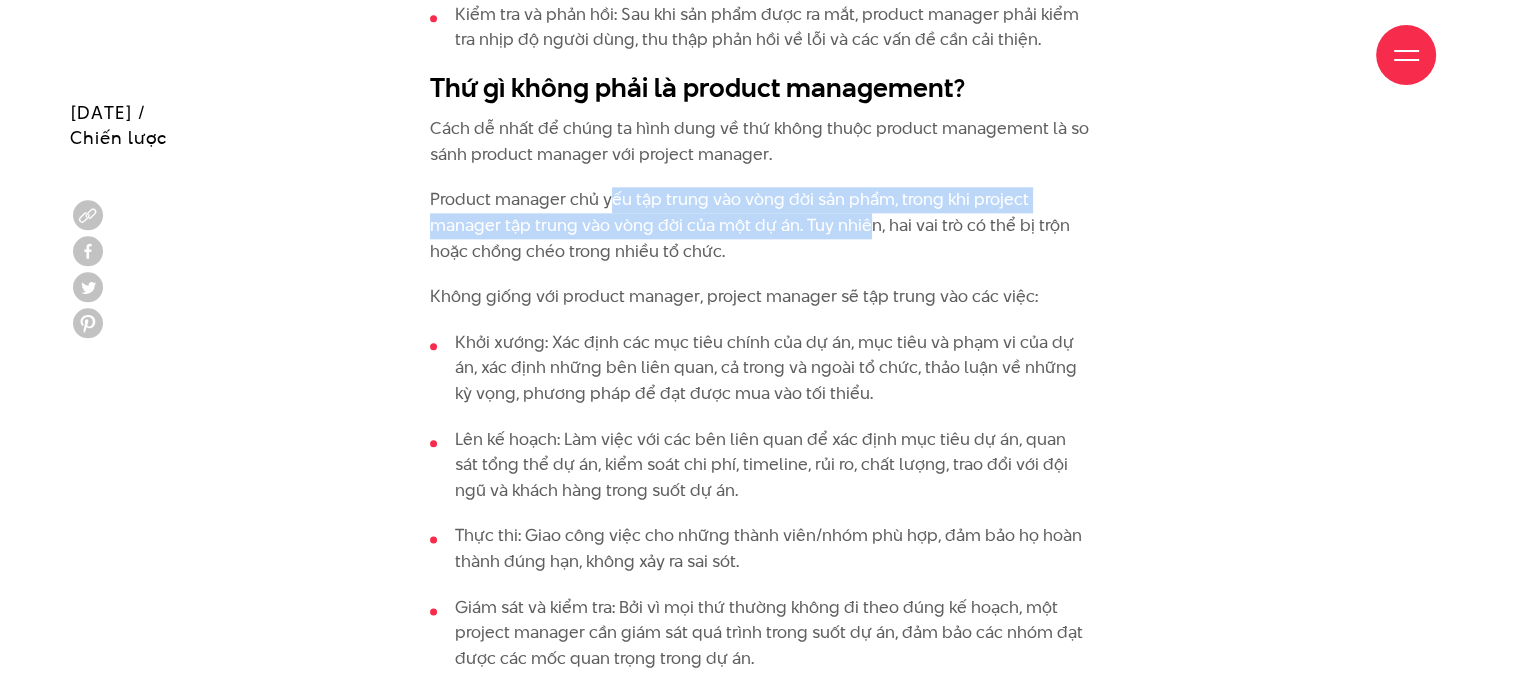 drag, startPoint x: 606, startPoint y: 209, endPoint x: 869, endPoint y: 229, distance: 263.75937 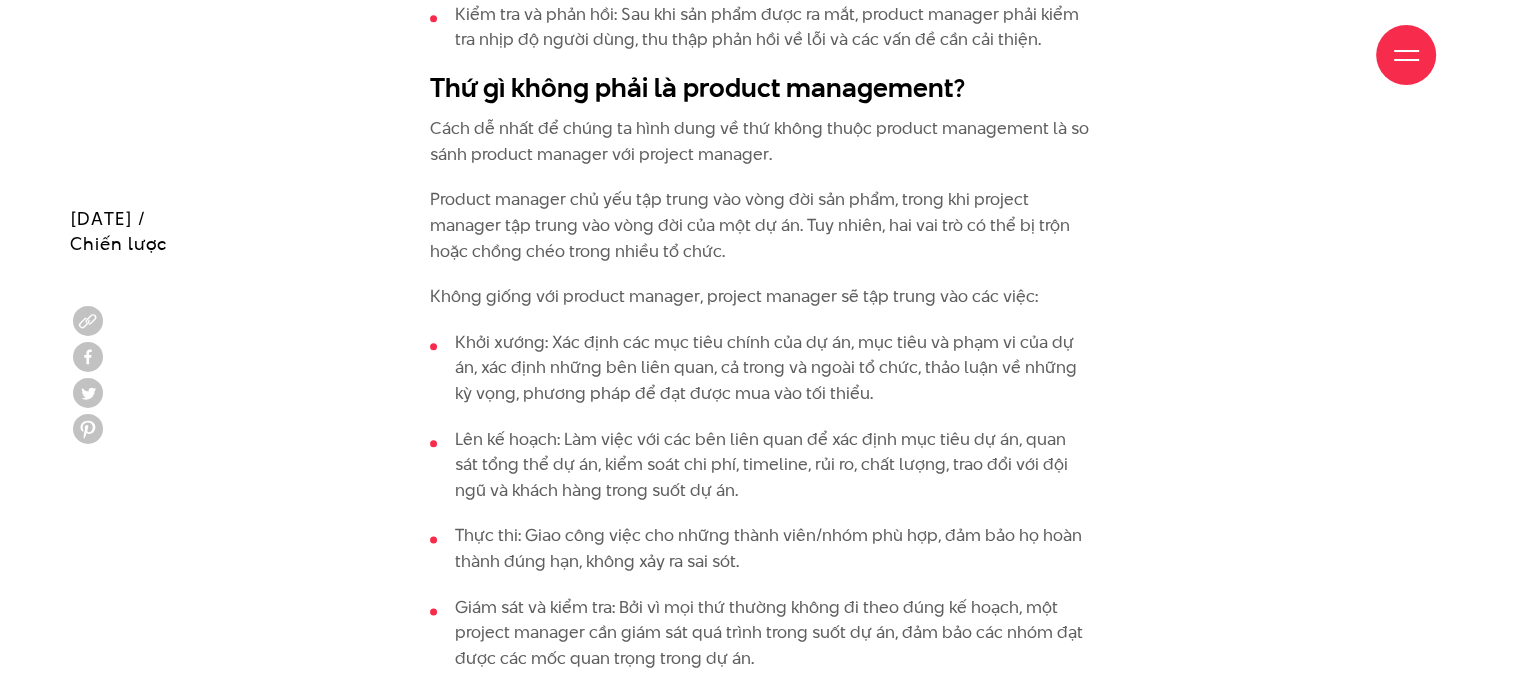 scroll, scrollTop: 2600, scrollLeft: 0, axis: vertical 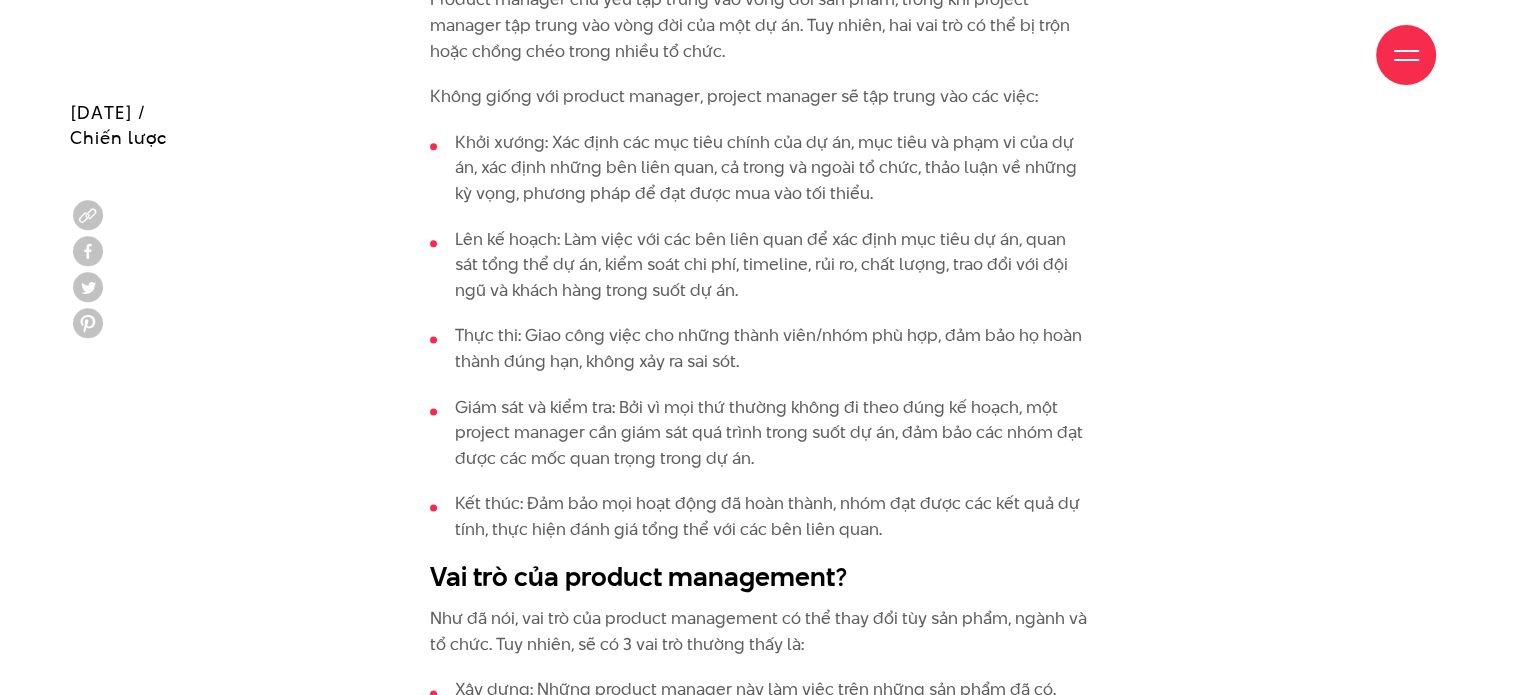 click on "Lên kế hoạch: Làm việc với các bên liên quan để xác định mục tiêu dự án, quan sát tổng thể dự án, kiểm soát chi phí, timeline, rủi ro, chất lượng, trao đổi với đội ngũ và khách hàng trong suốt dự án." at bounding box center [760, 265] 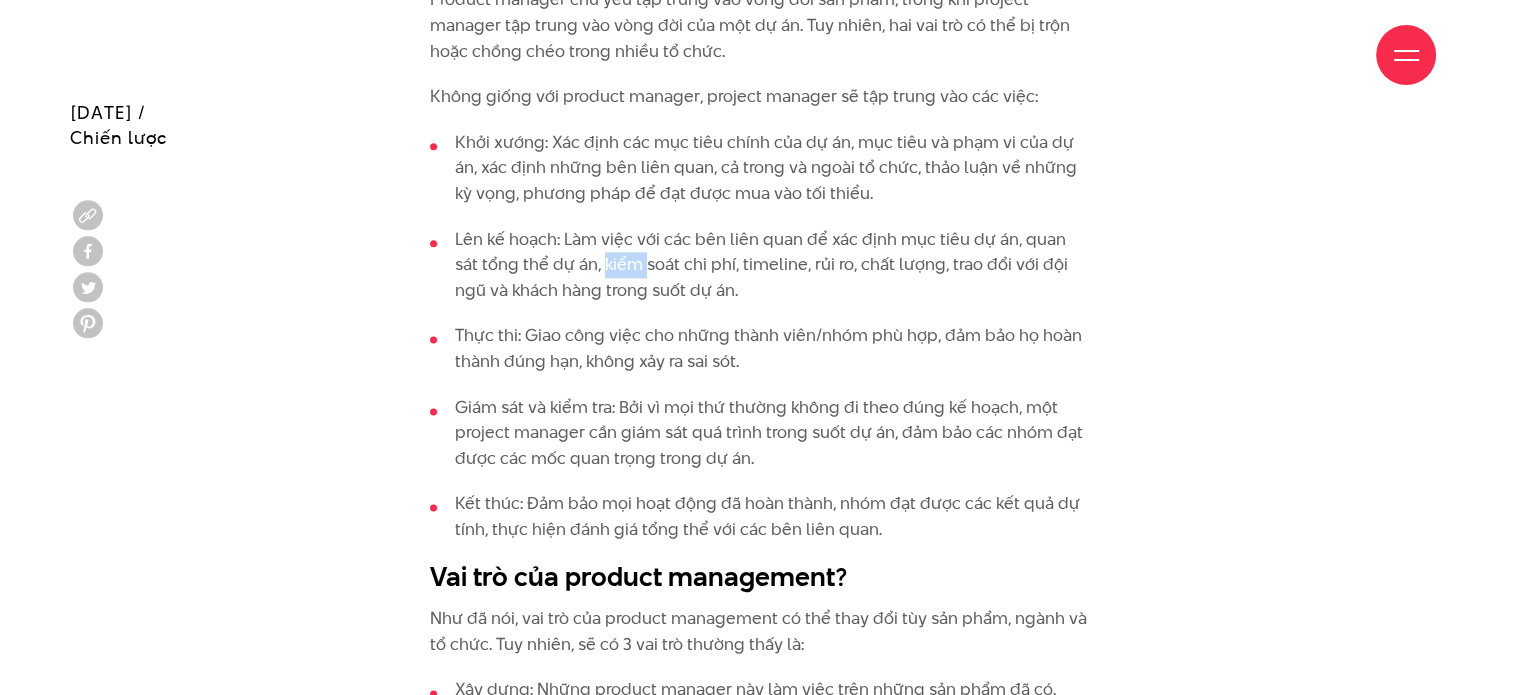 click on "Lên kế hoạch: Làm việc với các bên liên quan để xác định mục tiêu dự án, quan sát tổng thể dự án, kiểm soát chi phí, timeline, rủi ro, chất lượng, trao đổi với đội ngũ và khách hàng trong suốt dự án." at bounding box center [760, 265] 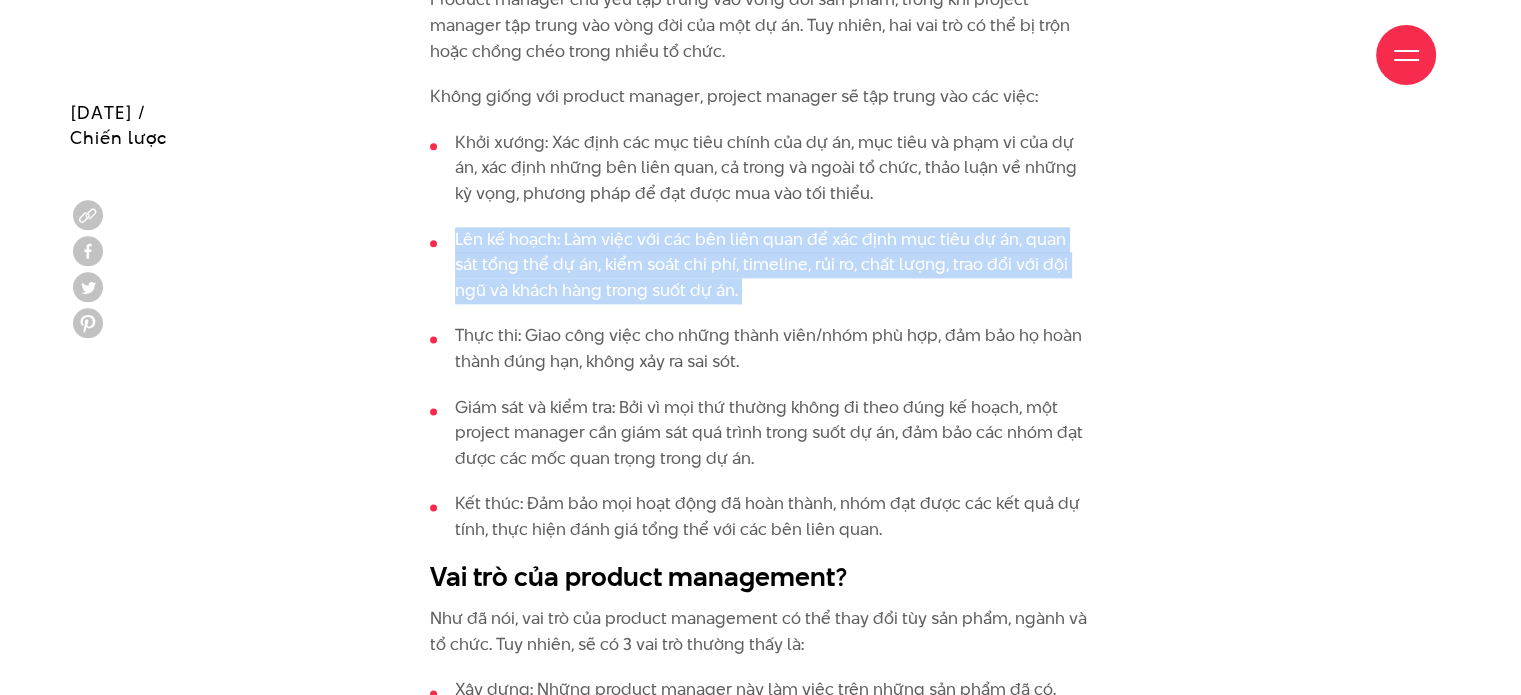 click on "Lên kế hoạch: Làm việc với các bên liên quan để xác định mục tiêu dự án, quan sát tổng thể dự án, kiểm soát chi phí, timeline, rủi ro, chất lượng, trao đổi với đội ngũ và khách hàng trong suốt dự án." at bounding box center [760, 265] 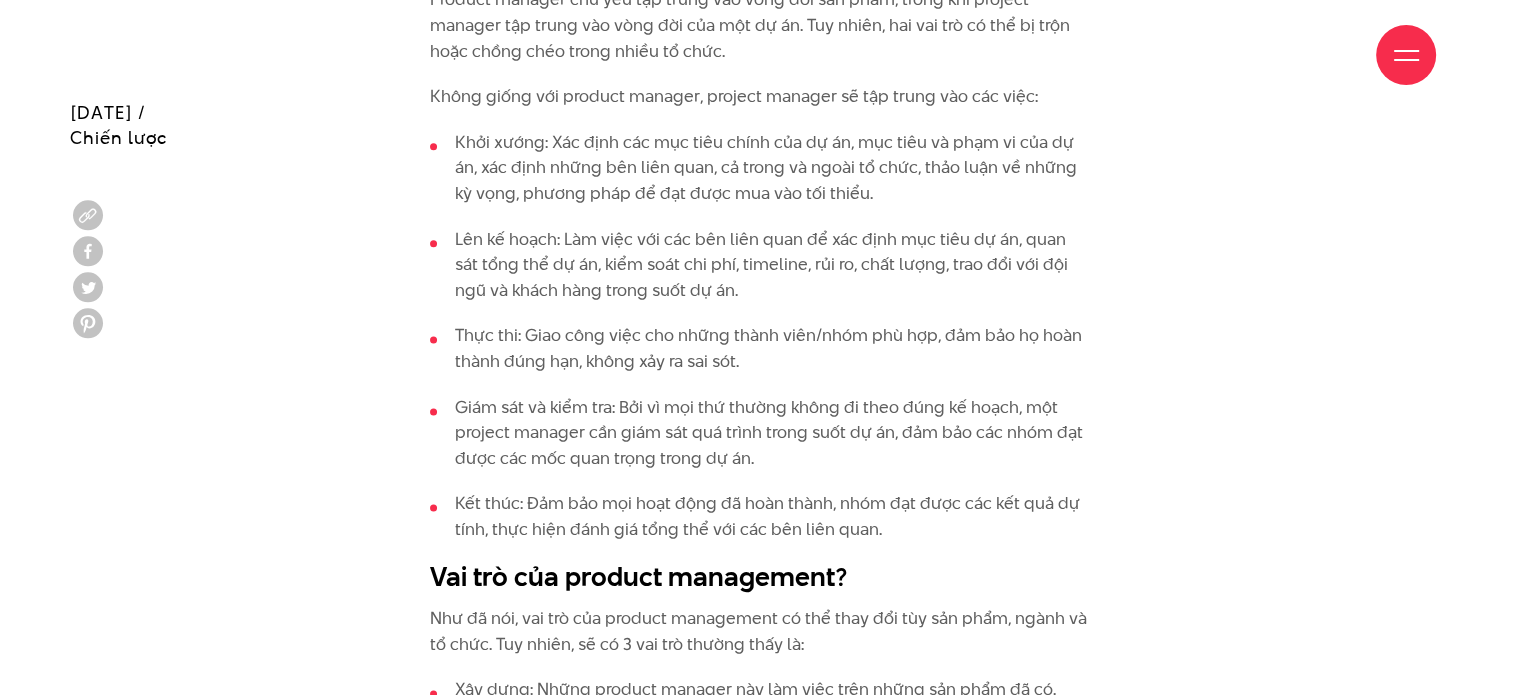 click on "Thực thi: Giao công việc cho những thành viên/nhóm phù hợp, đảm bảo họ hoàn thành đúng hạn, không xảy ra sai sót." at bounding box center [760, 348] 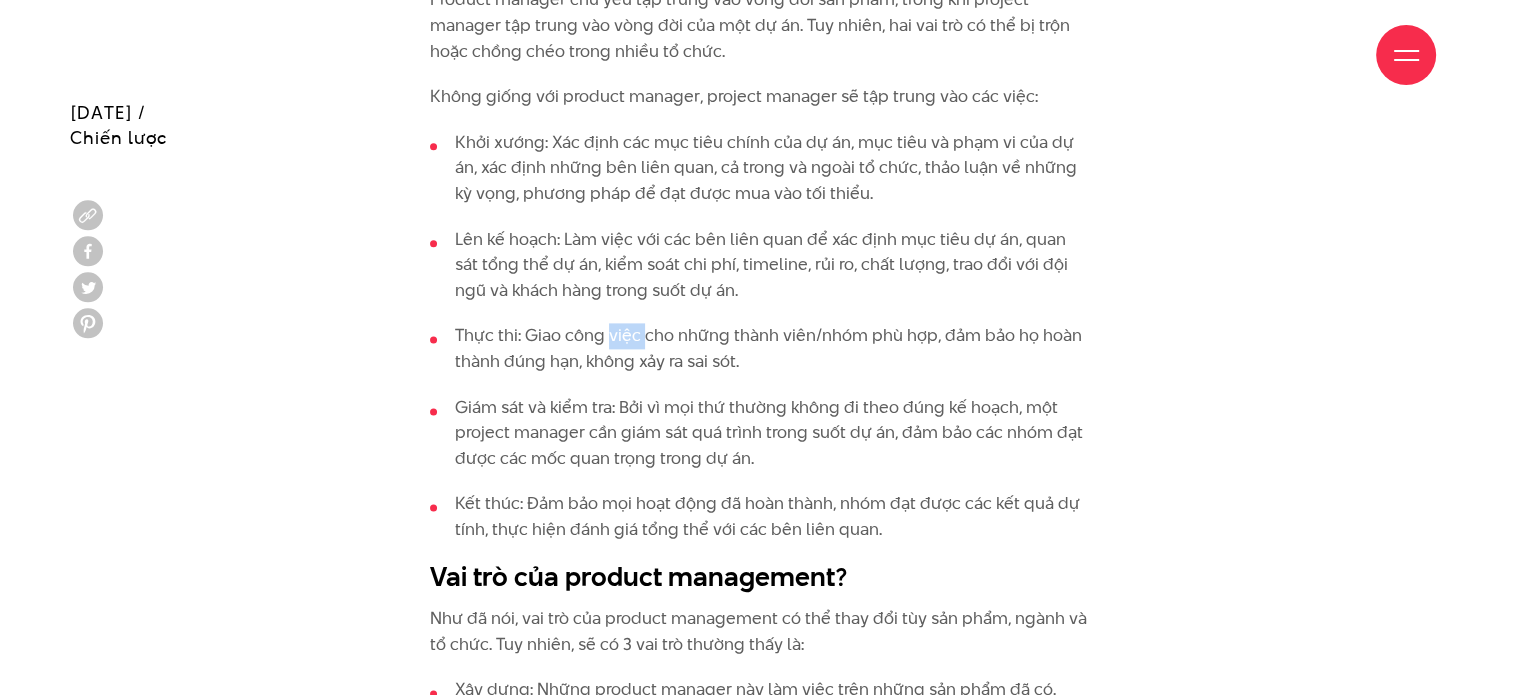 click on "Thực thi: Giao công việc cho những thành viên/nhóm phù hợp, đảm bảo họ hoàn thành đúng hạn, không xảy ra sai sót." at bounding box center (760, 348) 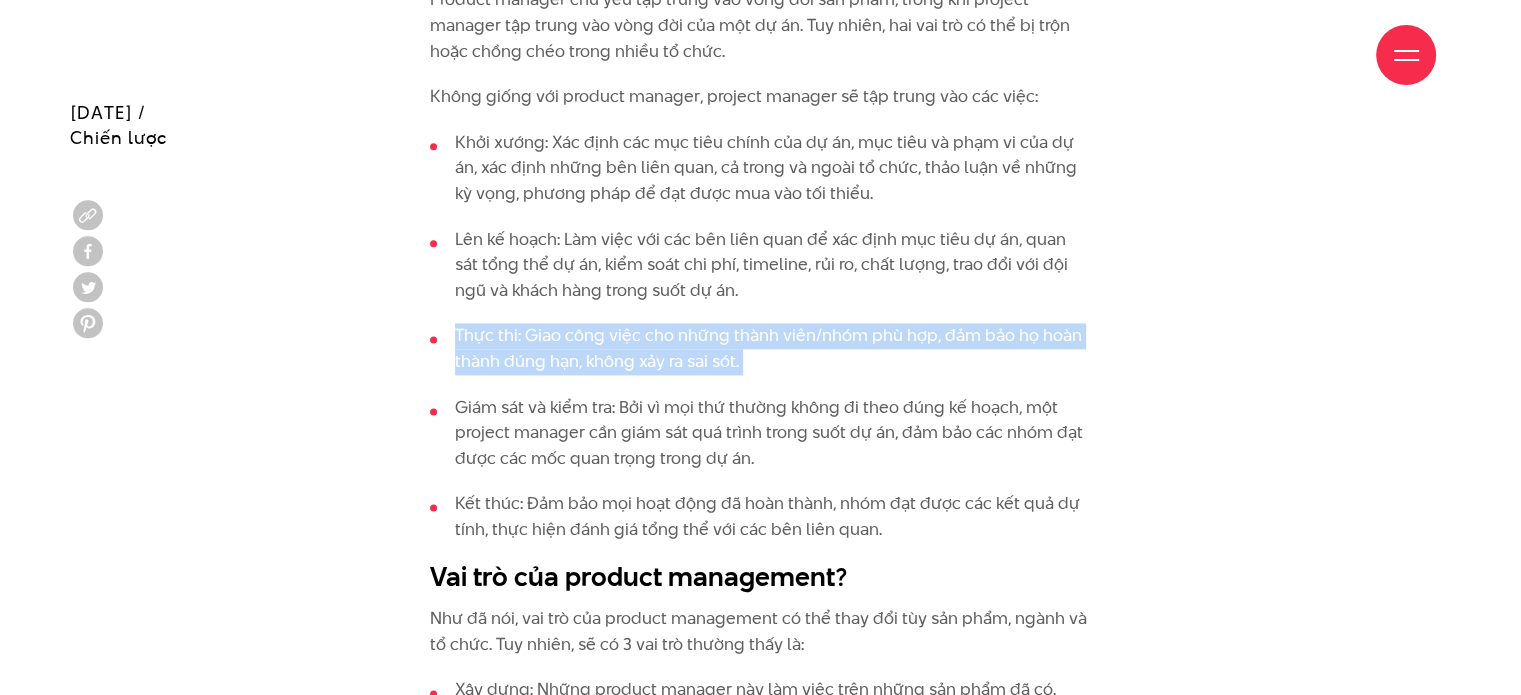 click on "Thực thi: Giao công việc cho những thành viên/nhóm phù hợp, đảm bảo họ hoàn thành đúng hạn, không xảy ra sai sót." at bounding box center [760, 348] 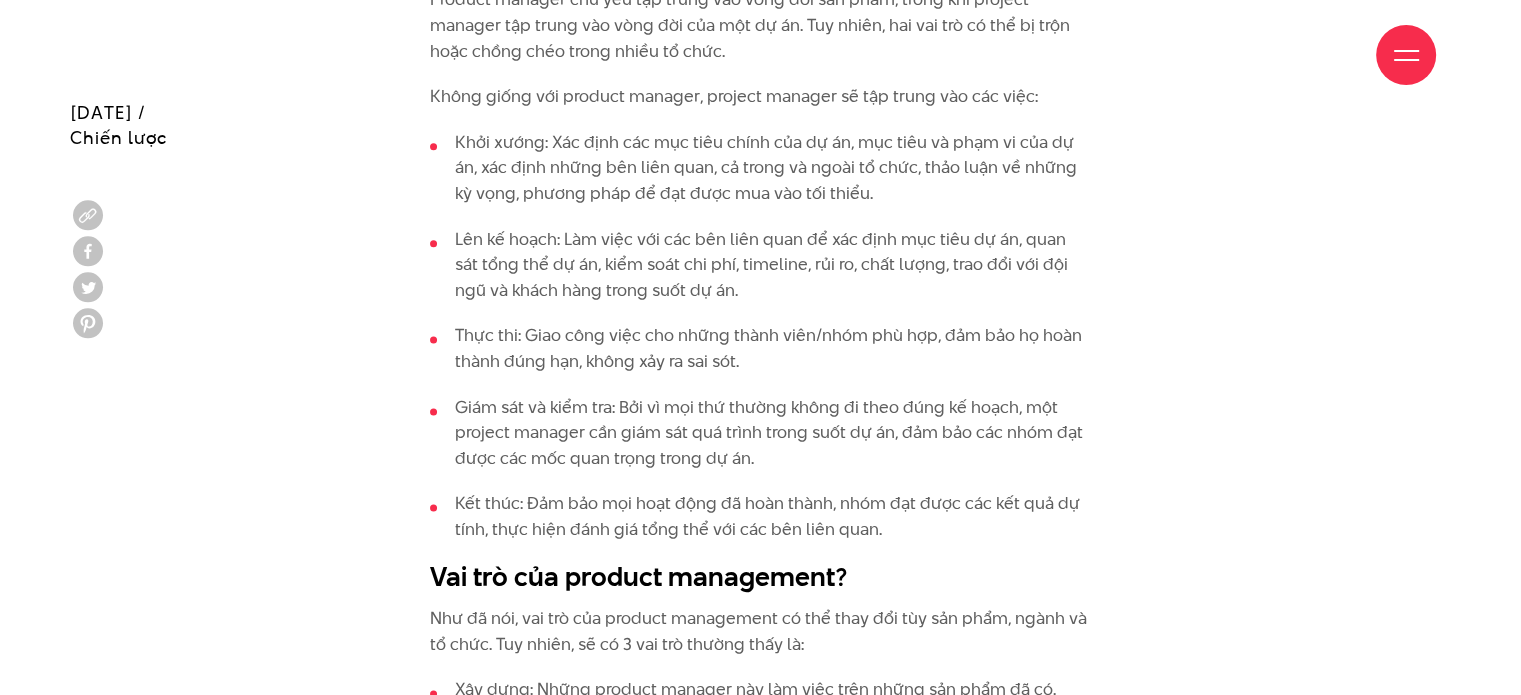click on "Giám sát và kiểm tra: Bởi vì mọi thứ thường không đi theo đúng kế hoạch, một project manager cần giám sát quá trình trong suốt dự án, đảm bảo các nhóm đạt được các mốc quan trọng trong dự án." at bounding box center (760, 433) 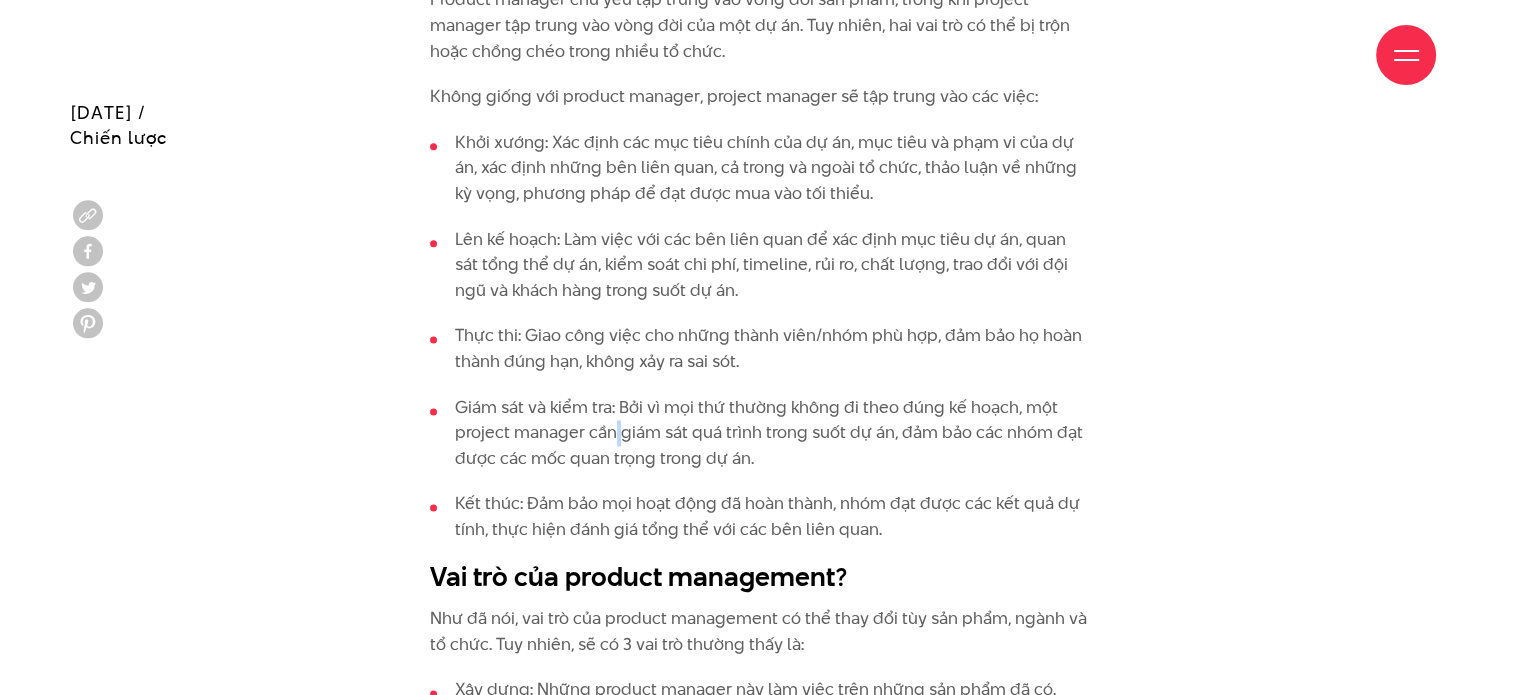 click on "Giám sát và kiểm tra: Bởi vì mọi thứ thường không đi theo đúng kế hoạch, một project manager cần giám sát quá trình trong suốt dự án, đảm bảo các nhóm đạt được các mốc quan trọng trong dự án." at bounding box center [760, 433] 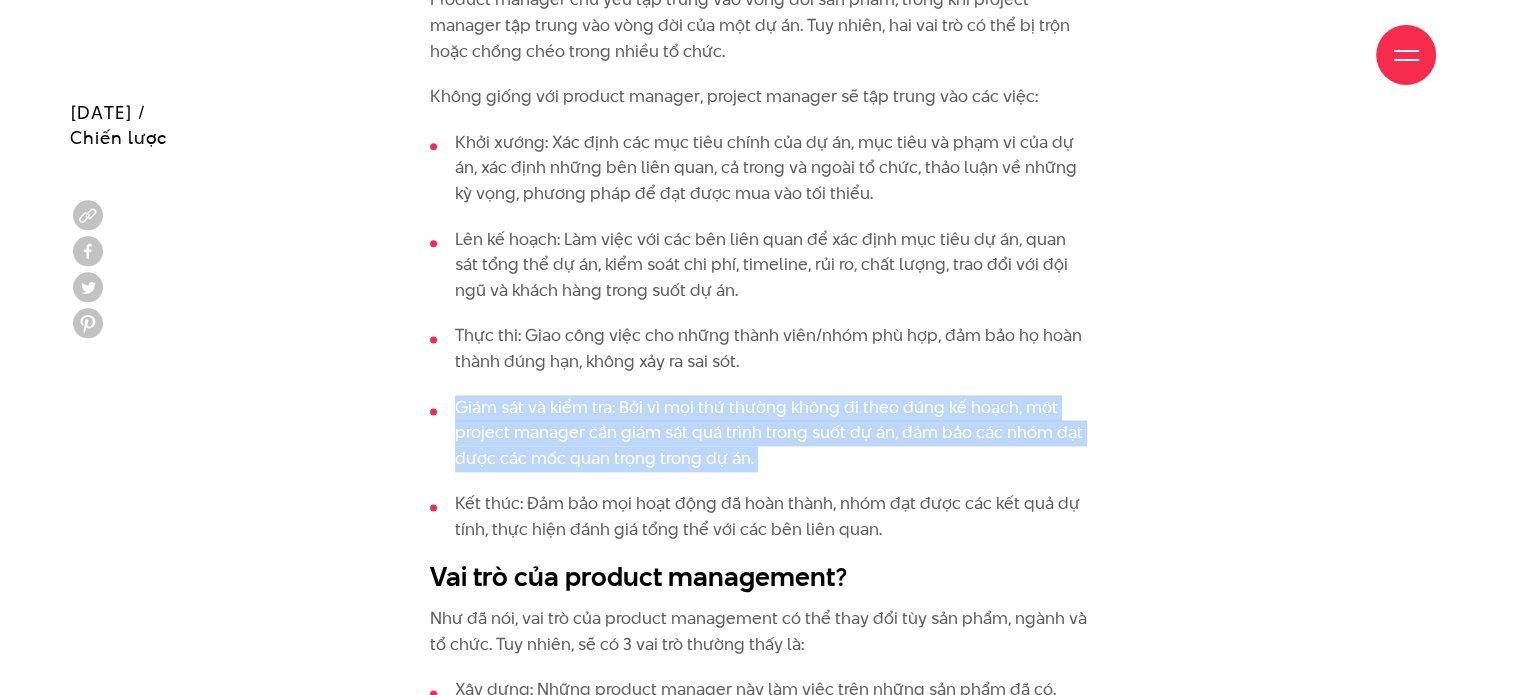 click on "Giám sát và kiểm tra: Bởi vì mọi thứ thường không đi theo đúng kế hoạch, một project manager cần giám sát quá trình trong suốt dự án, đảm bảo các nhóm đạt được các mốc quan trọng trong dự án." at bounding box center [760, 433] 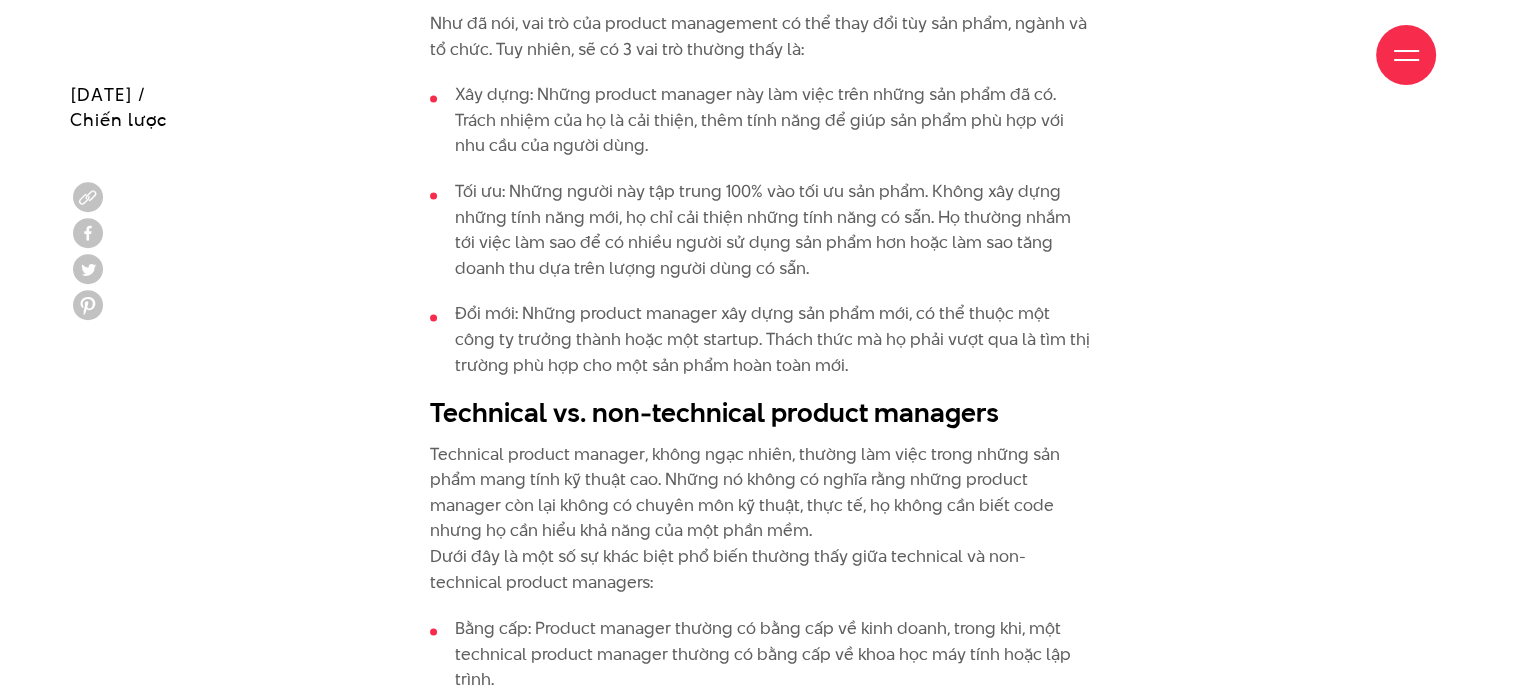 scroll, scrollTop: 3200, scrollLeft: 0, axis: vertical 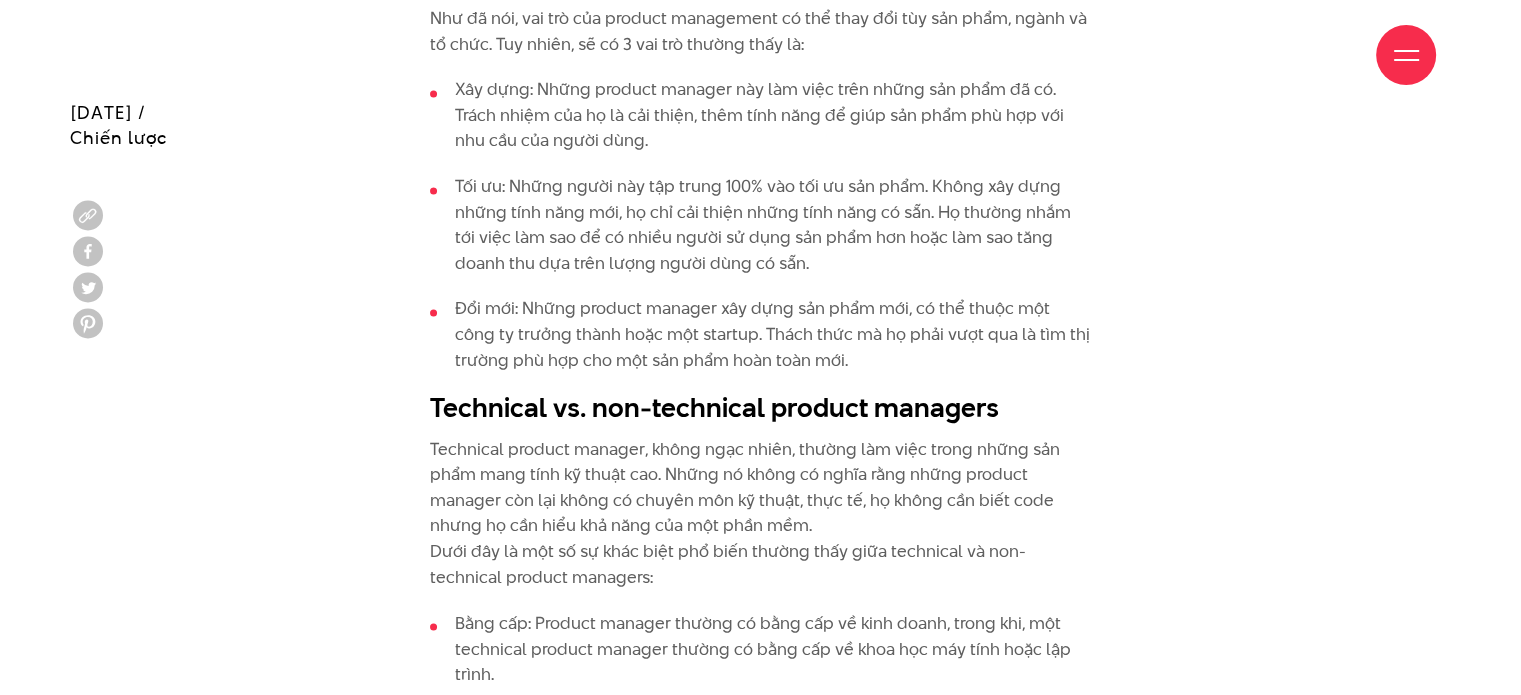 click on "Đổi mới: Những product manager xây dựng sản phẩm mới, có thể thuộc một công ty trưởng thành hoặc một startup. Thách thức mà họ phải vượt qua là tìm thị trường phù hợp cho một sản phẩm hoàn toàn mới." at bounding box center (760, 334) 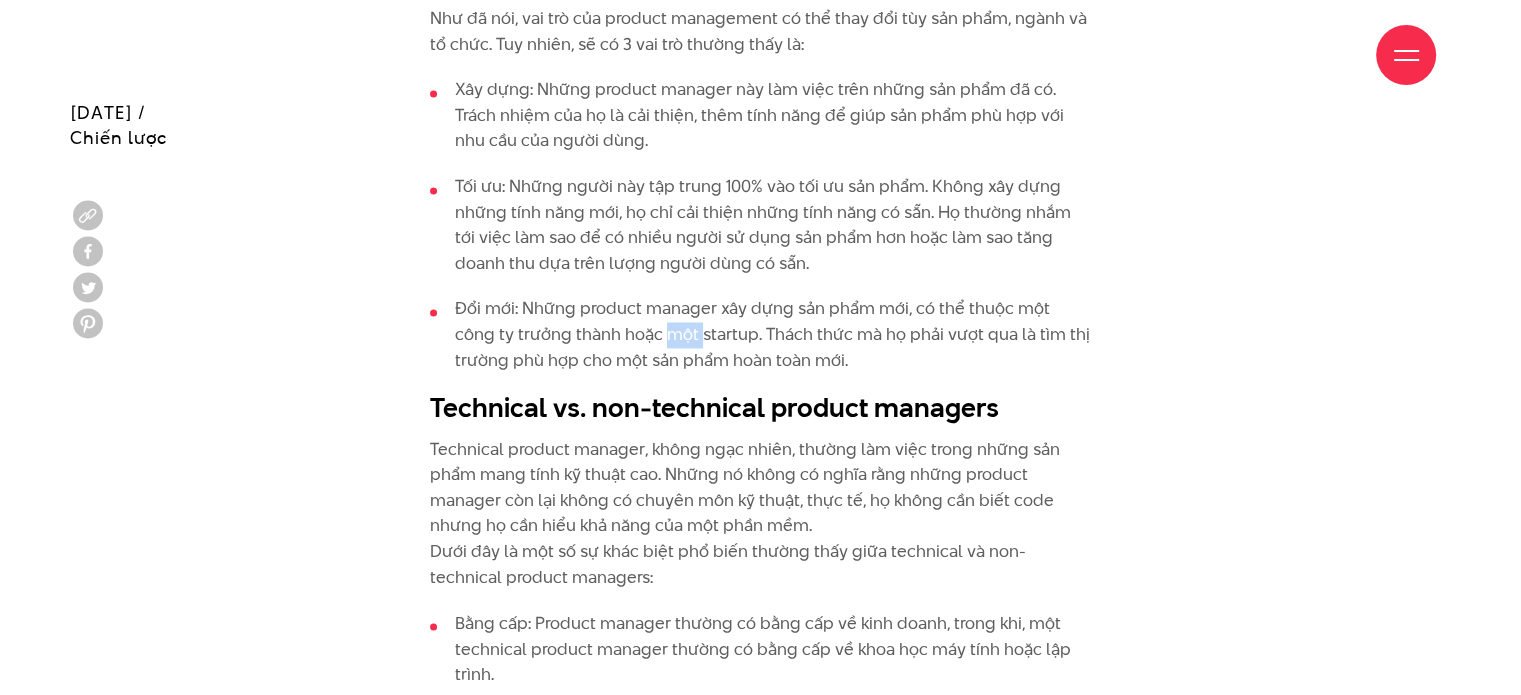 click on "Đổi mới: Những product manager xây dựng sản phẩm mới, có thể thuộc một công ty trưởng thành hoặc một startup. Thách thức mà họ phải vượt qua là tìm thị trường phù hợp cho một sản phẩm hoàn toàn mới." at bounding box center [760, 334] 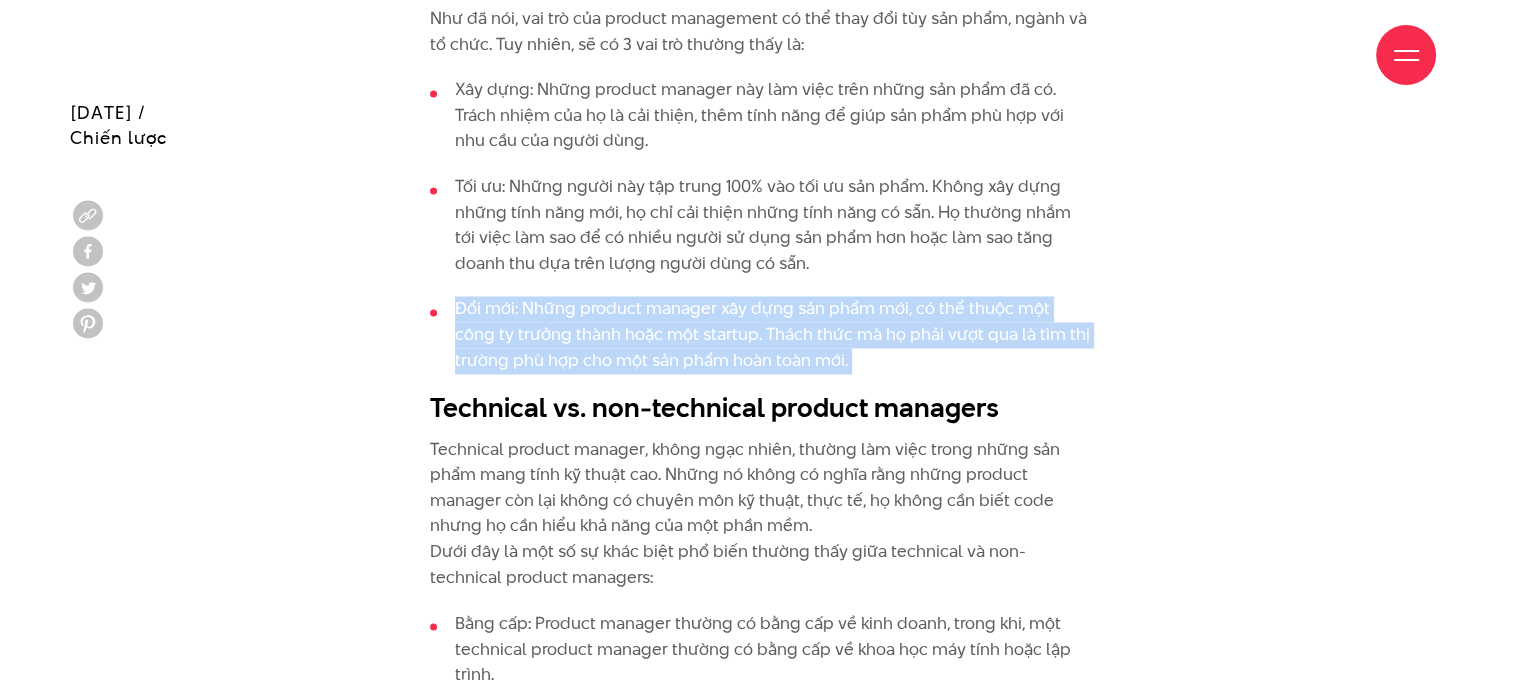 click on "Đổi mới: Những product manager xây dựng sản phẩm mới, có thể thuộc một công ty trưởng thành hoặc một startup. Thách thức mà họ phải vượt qua là tìm thị trường phù hợp cho một sản phẩm hoàn toàn mới." at bounding box center [760, 334] 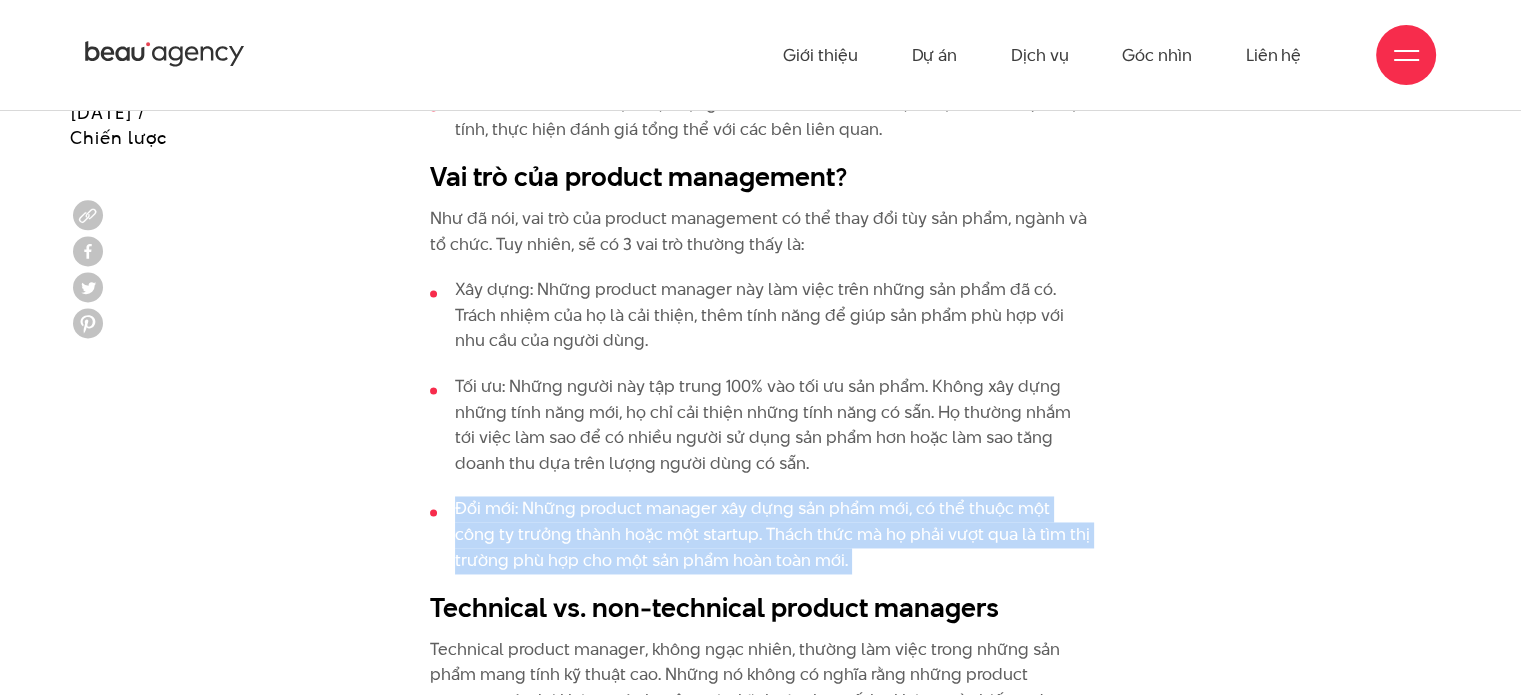scroll, scrollTop: 3000, scrollLeft: 0, axis: vertical 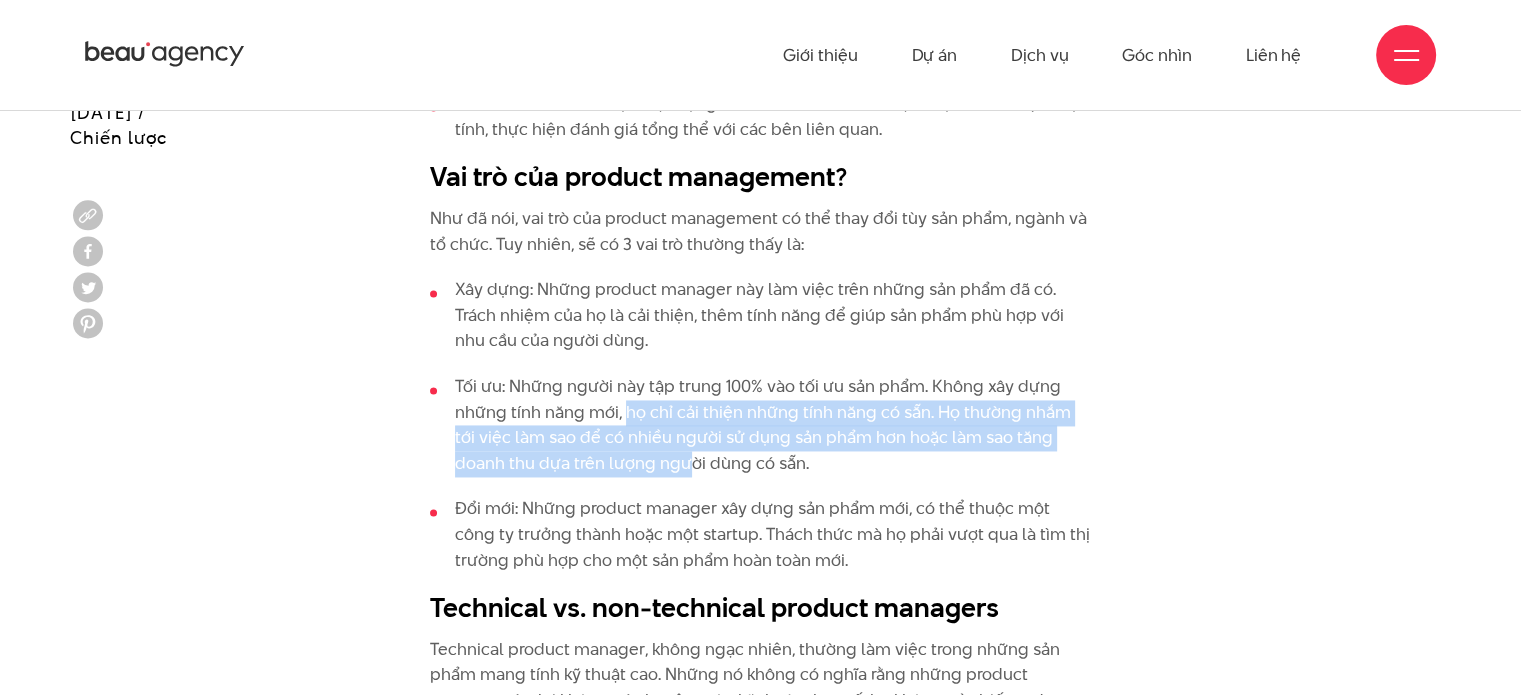 drag, startPoint x: 626, startPoint y: 410, endPoint x: 639, endPoint y: 475, distance: 66.287254 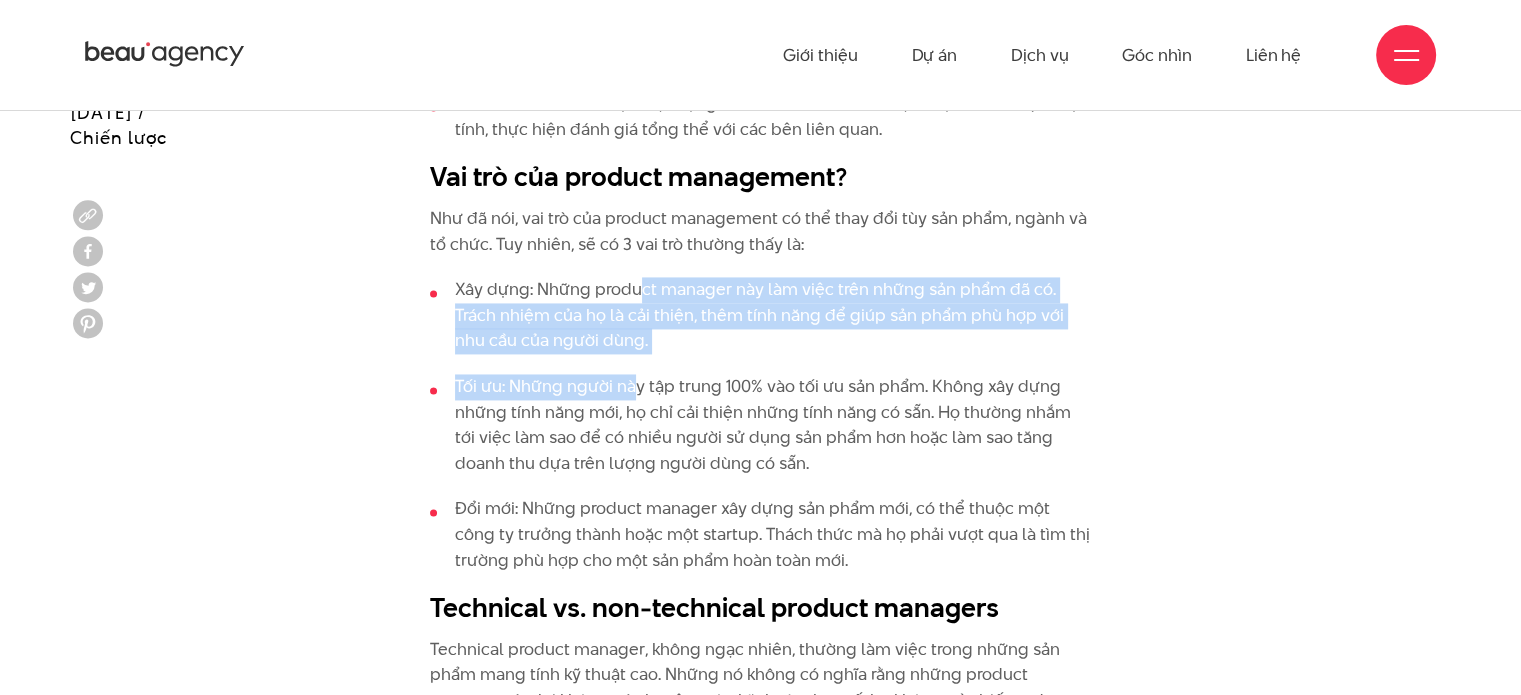 drag, startPoint x: 637, startPoint y: 295, endPoint x: 636, endPoint y: 360, distance: 65.00769 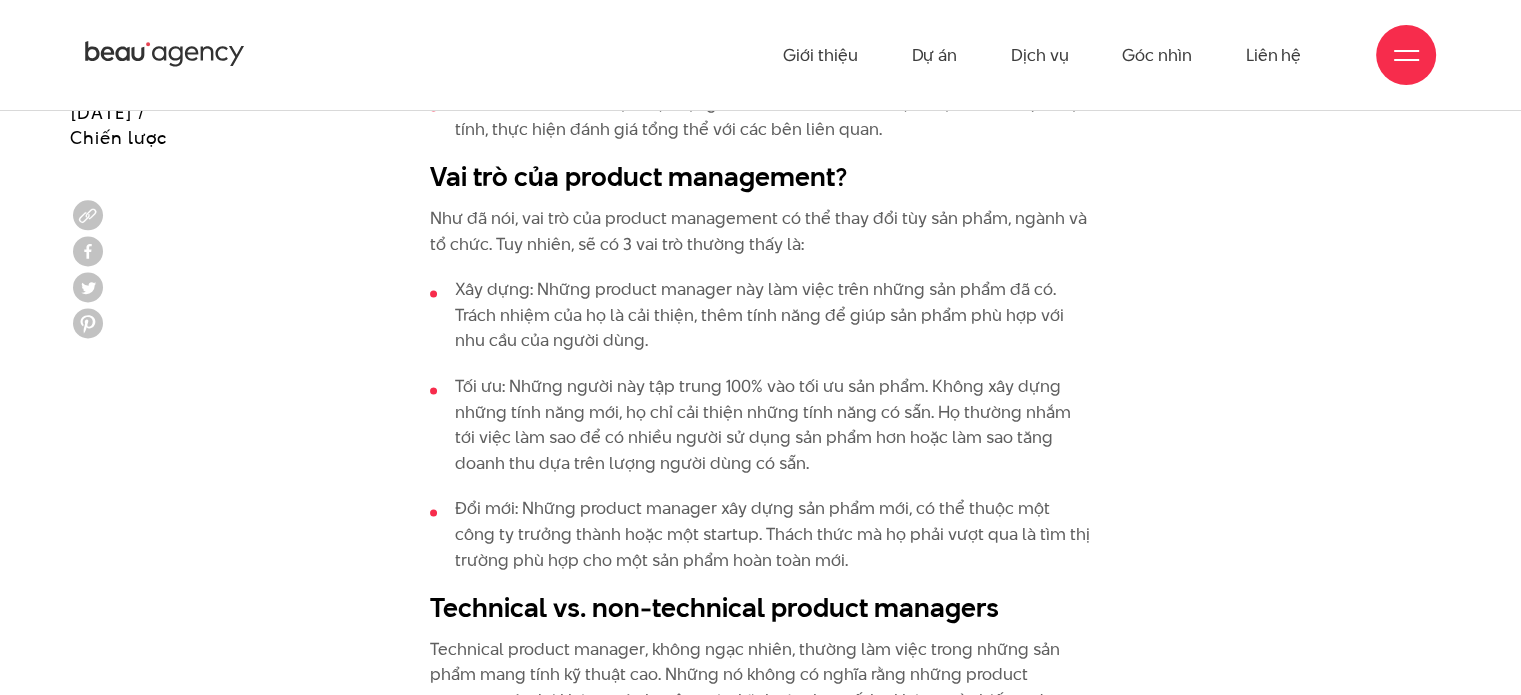 click on "Tối ưu: Những người này tập trung 100% vào tối ưu sản phẩm. Không xây dựng những tính năng mới, họ chỉ cải thiện những tính năng có sẵn. Họ thường nhắm tới việc làm sao để có nhiều người sử dụng sản phẩm hơn hoặc làm sao tăng doanh thu dựa trên lượng người dùng có sẵn." at bounding box center (760, 425) 